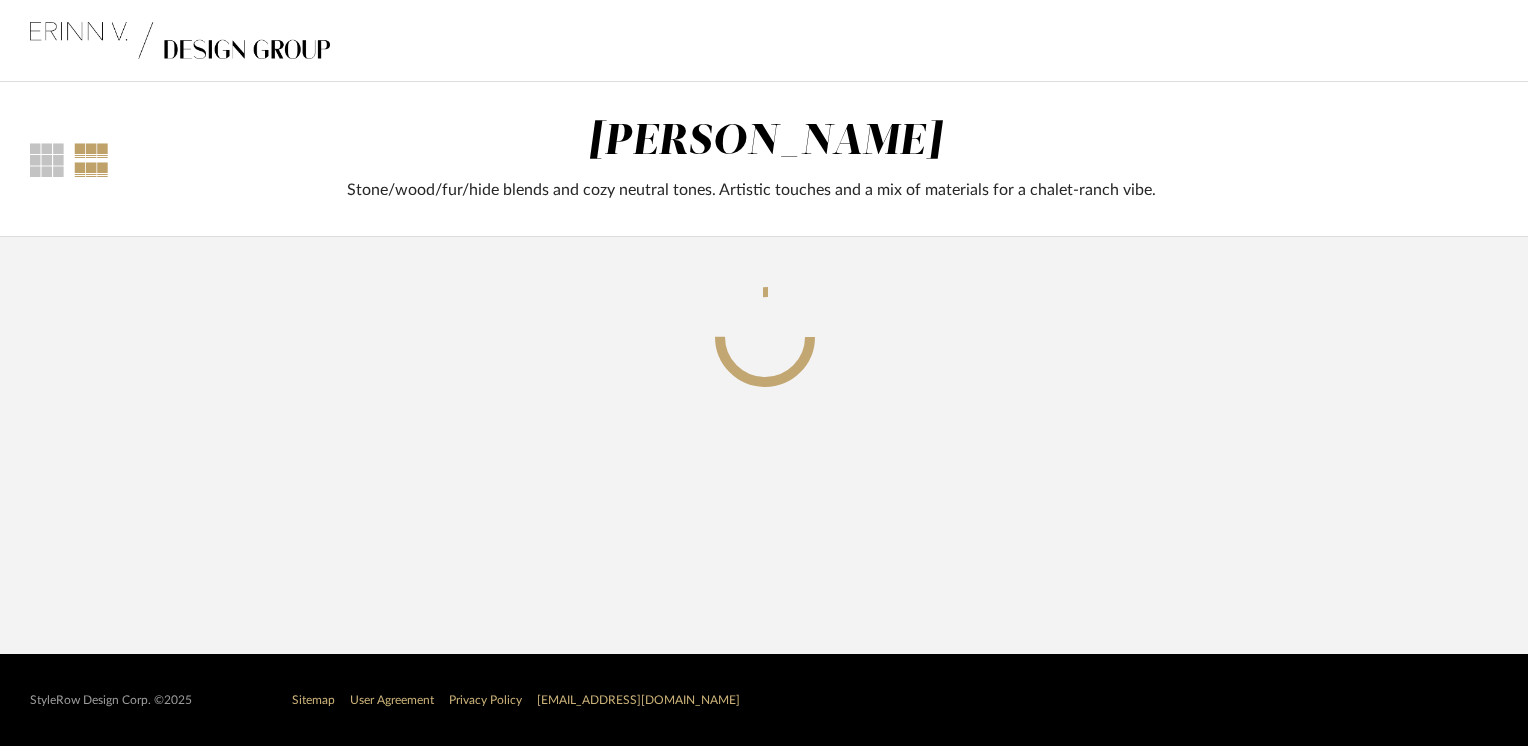 scroll, scrollTop: 0, scrollLeft: 0, axis: both 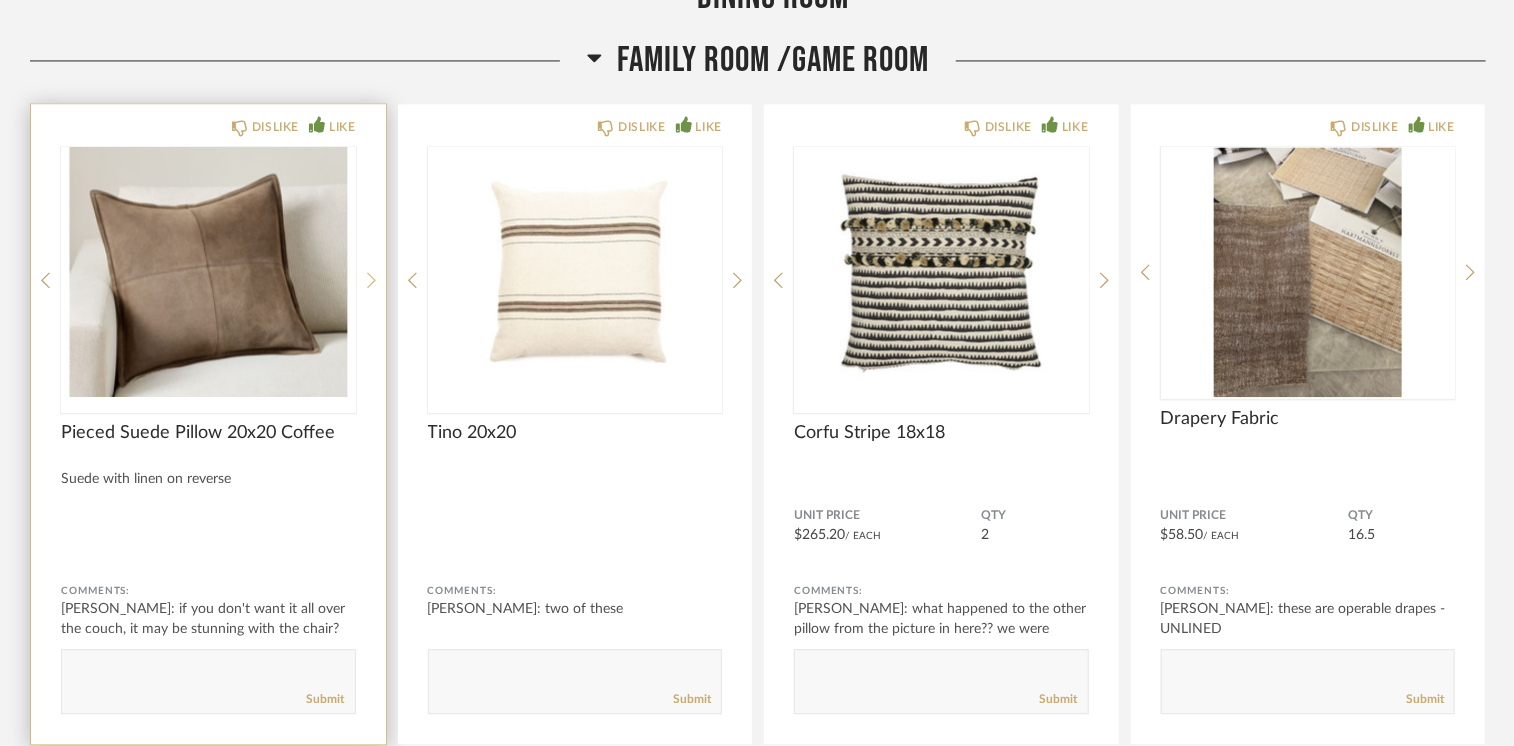 click 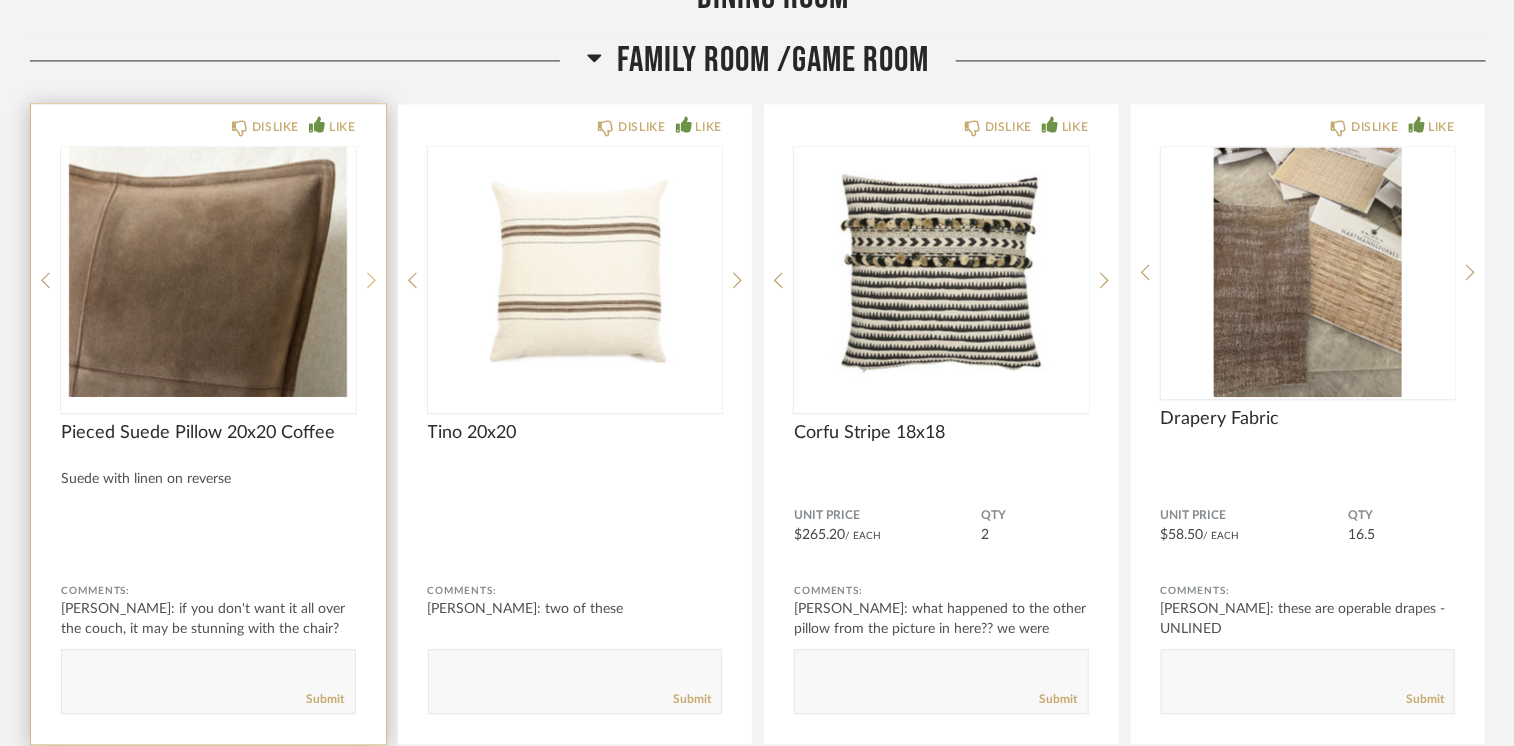 click 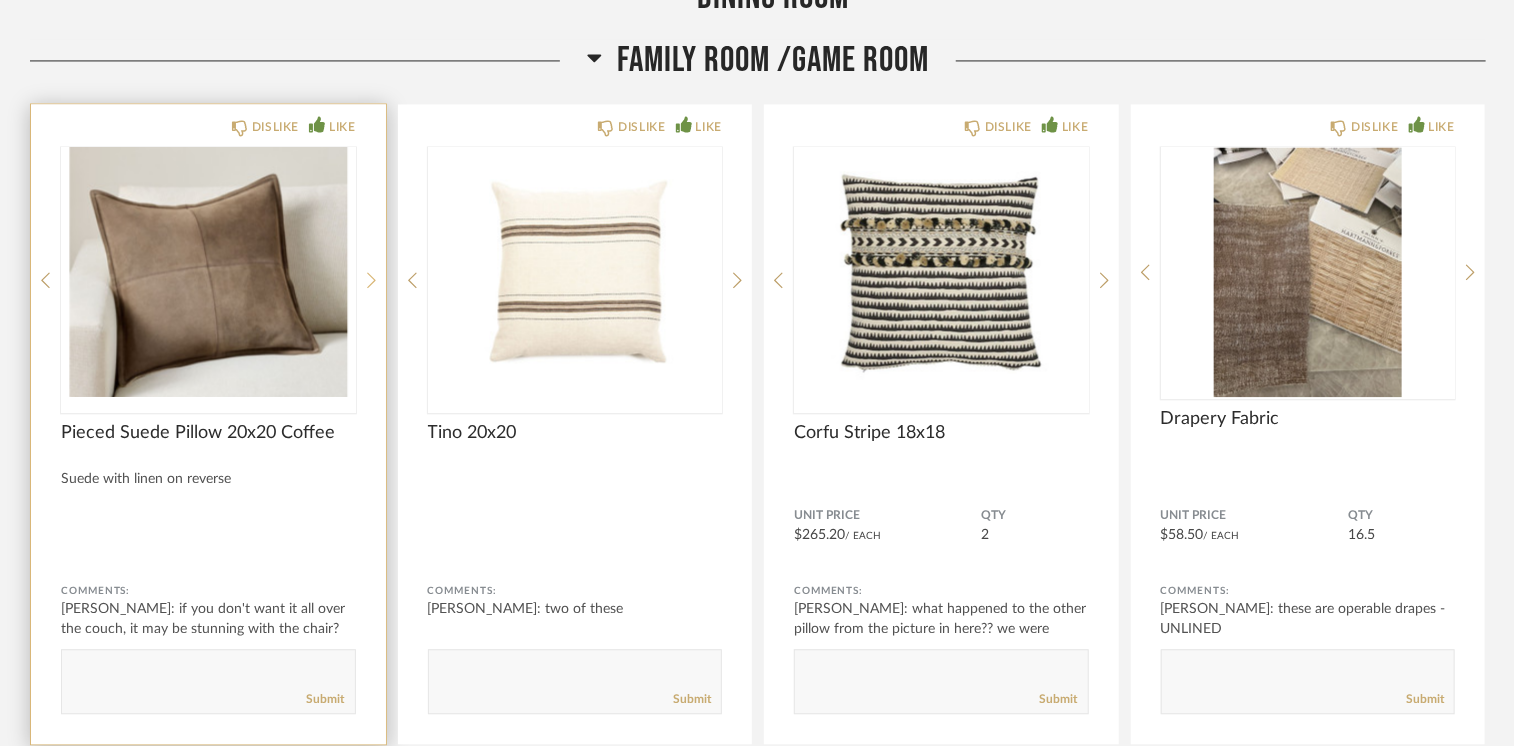 click 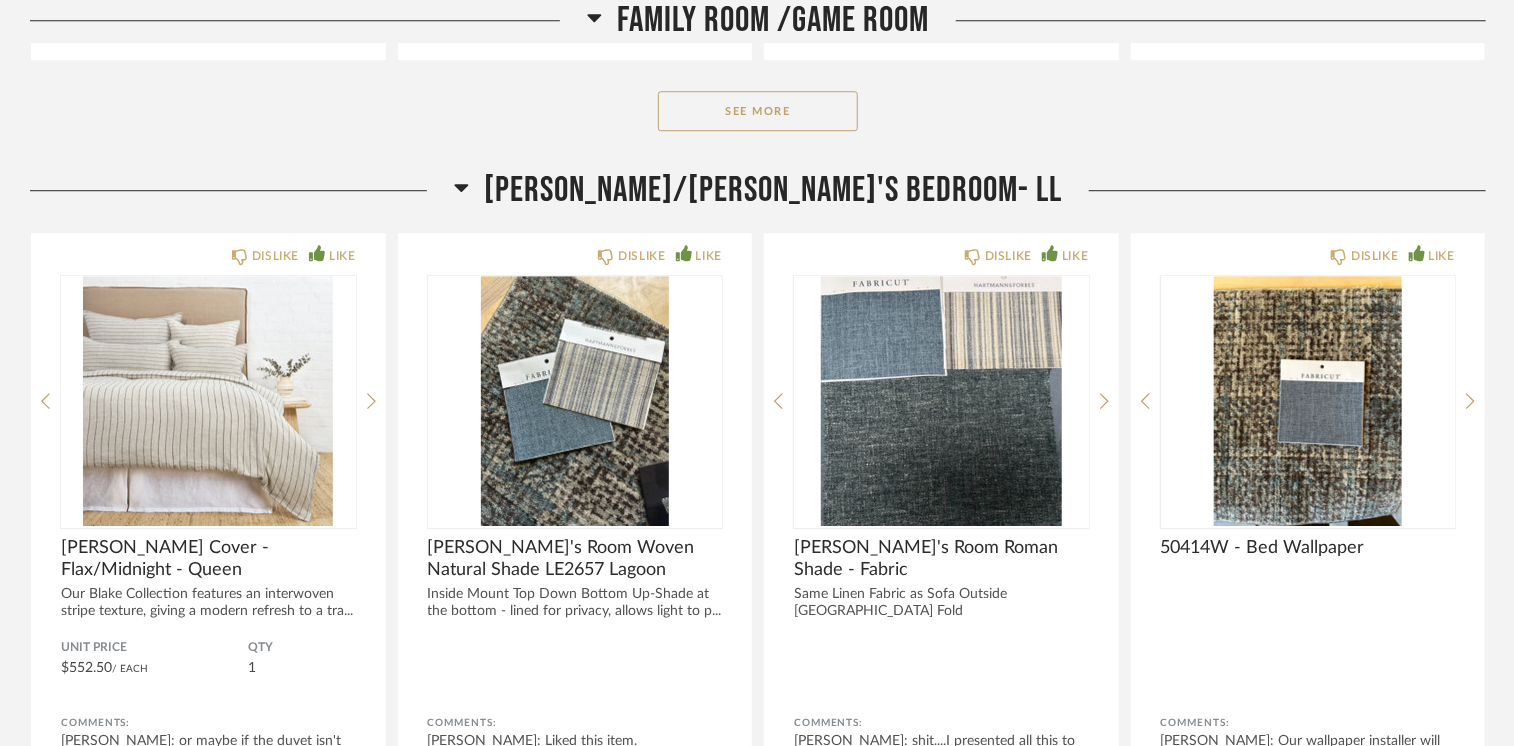 scroll, scrollTop: 6800, scrollLeft: 0, axis: vertical 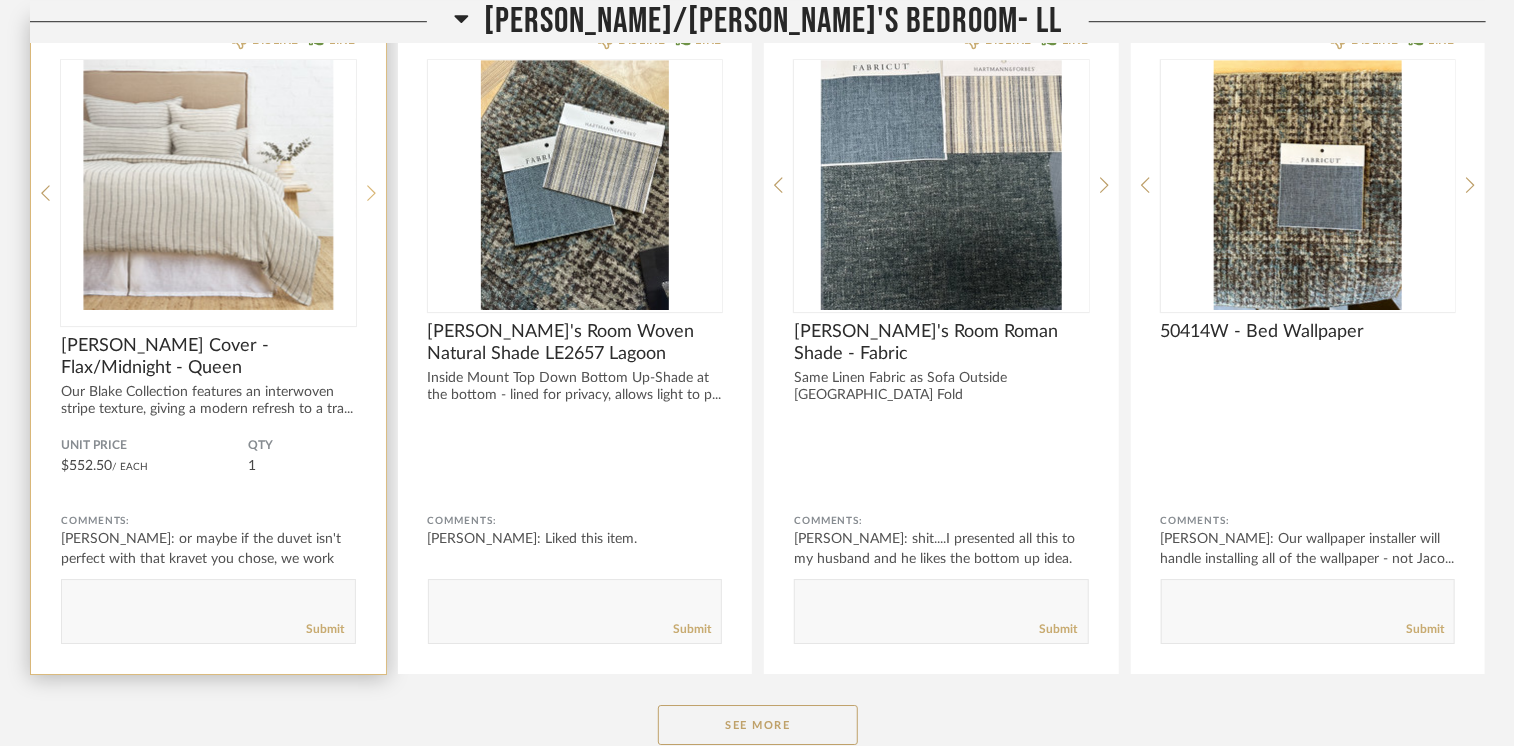 click 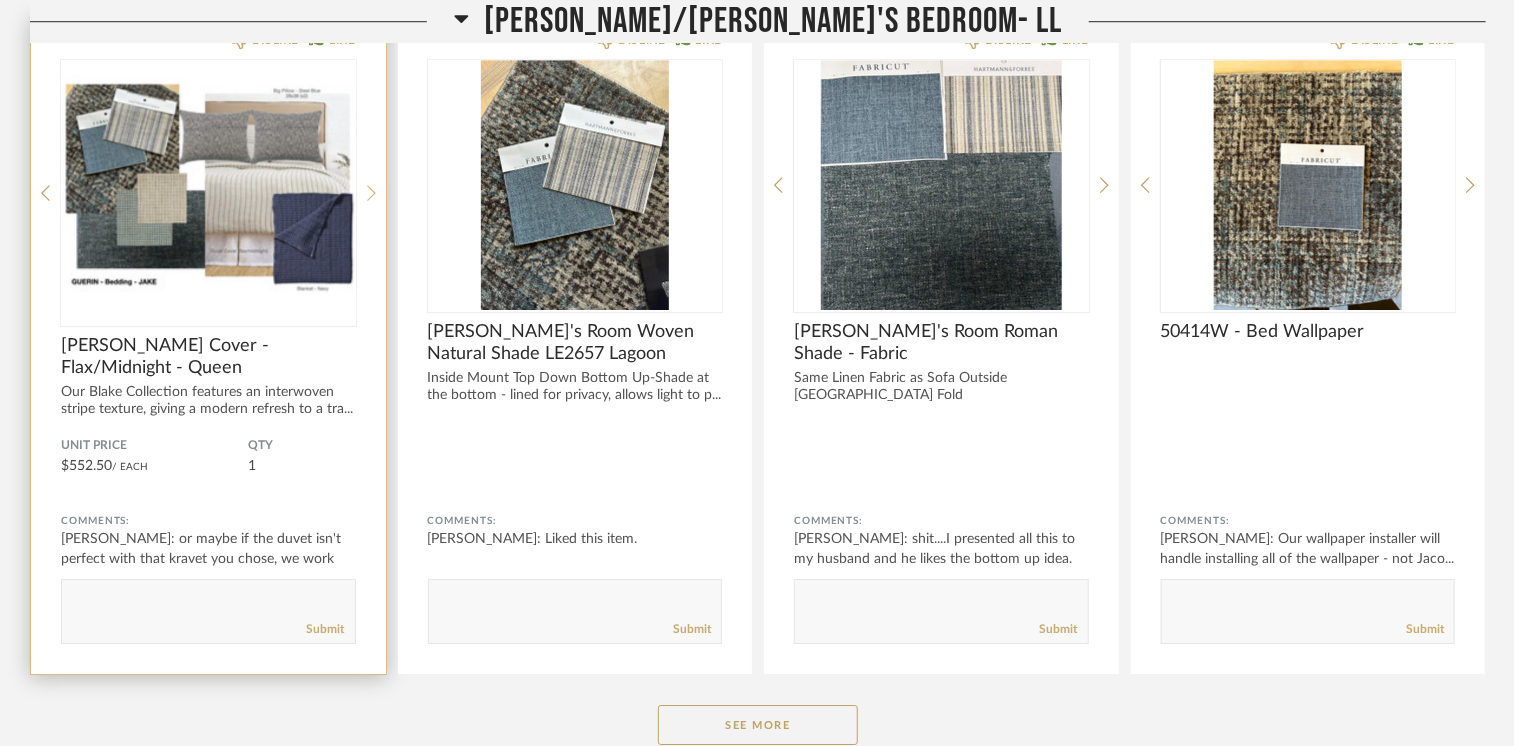 click 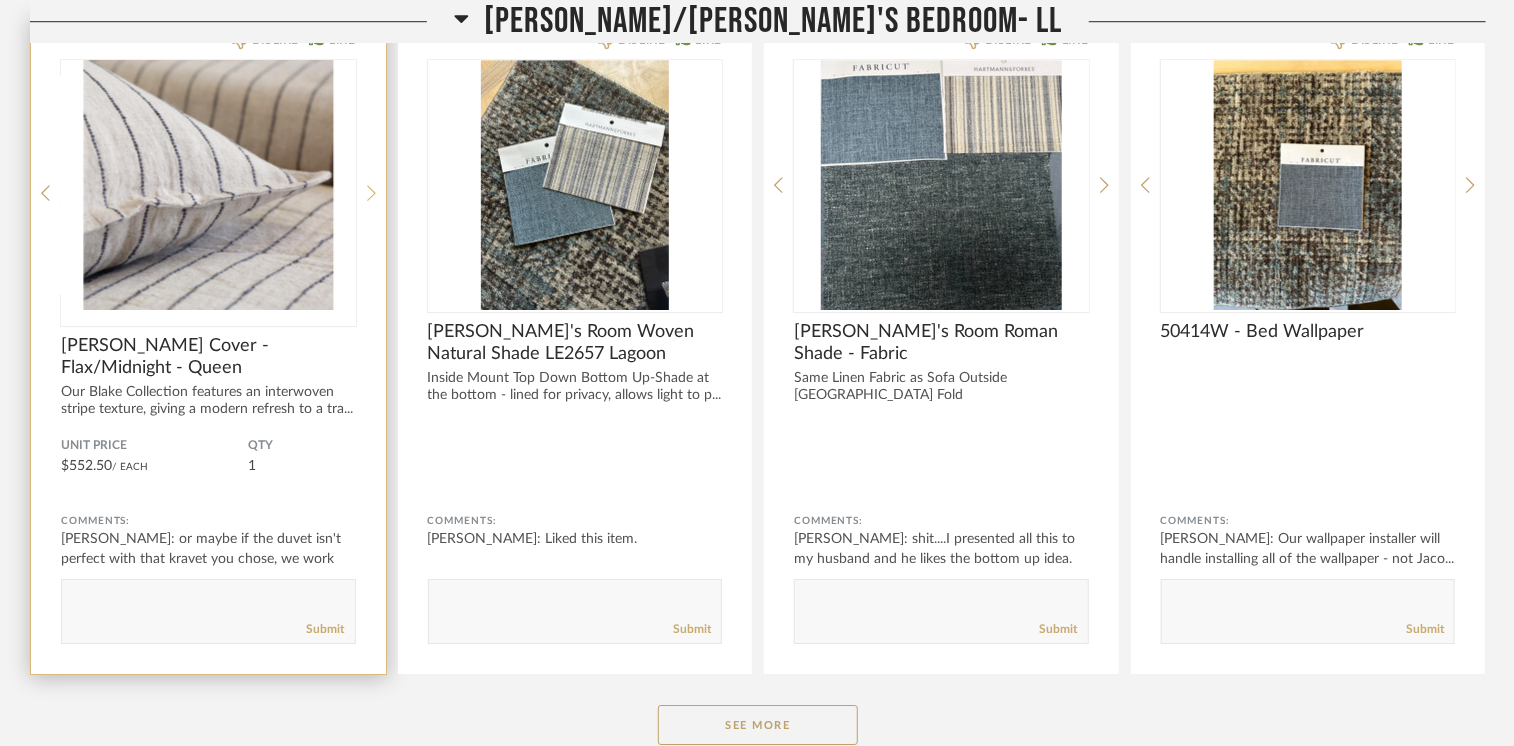 click 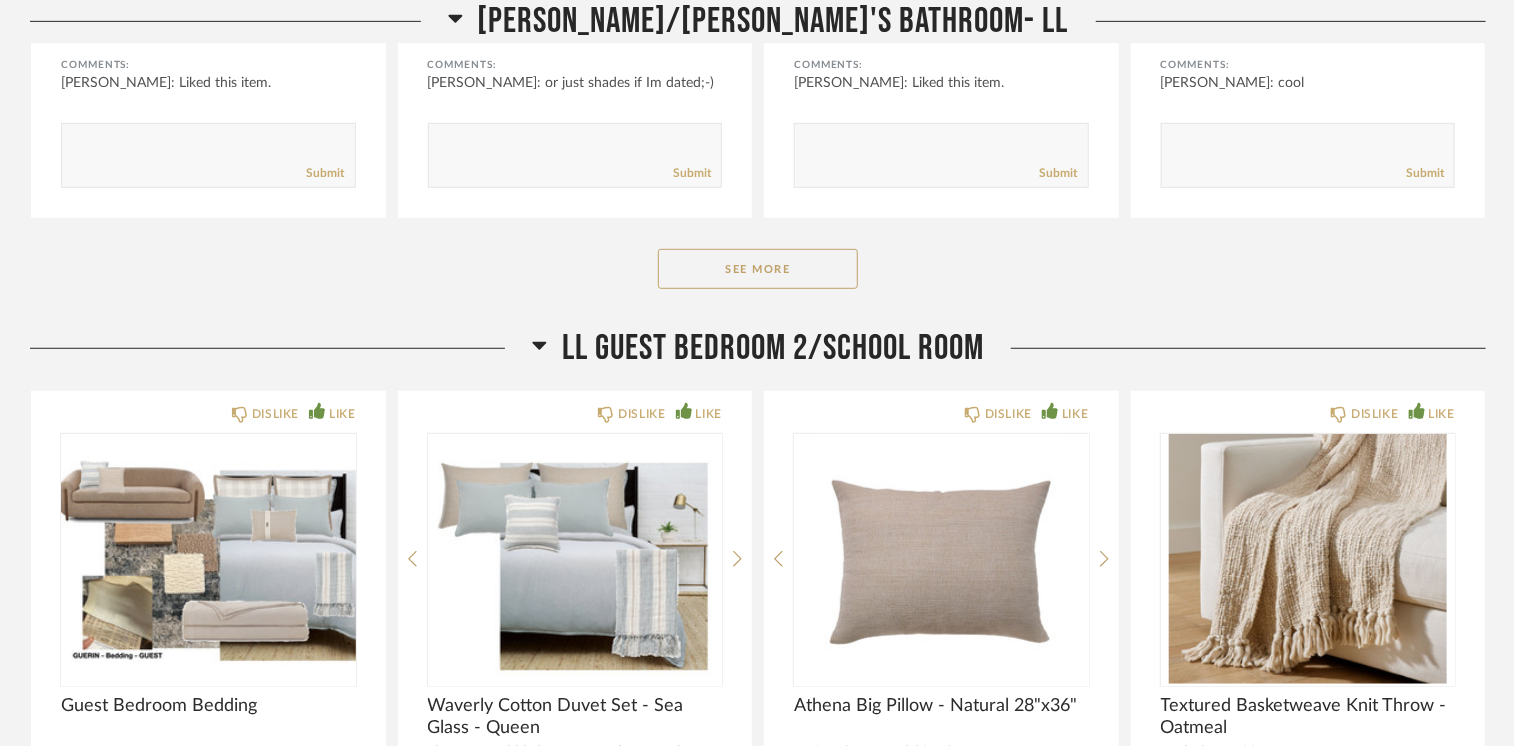 scroll, scrollTop: 8300, scrollLeft: 0, axis: vertical 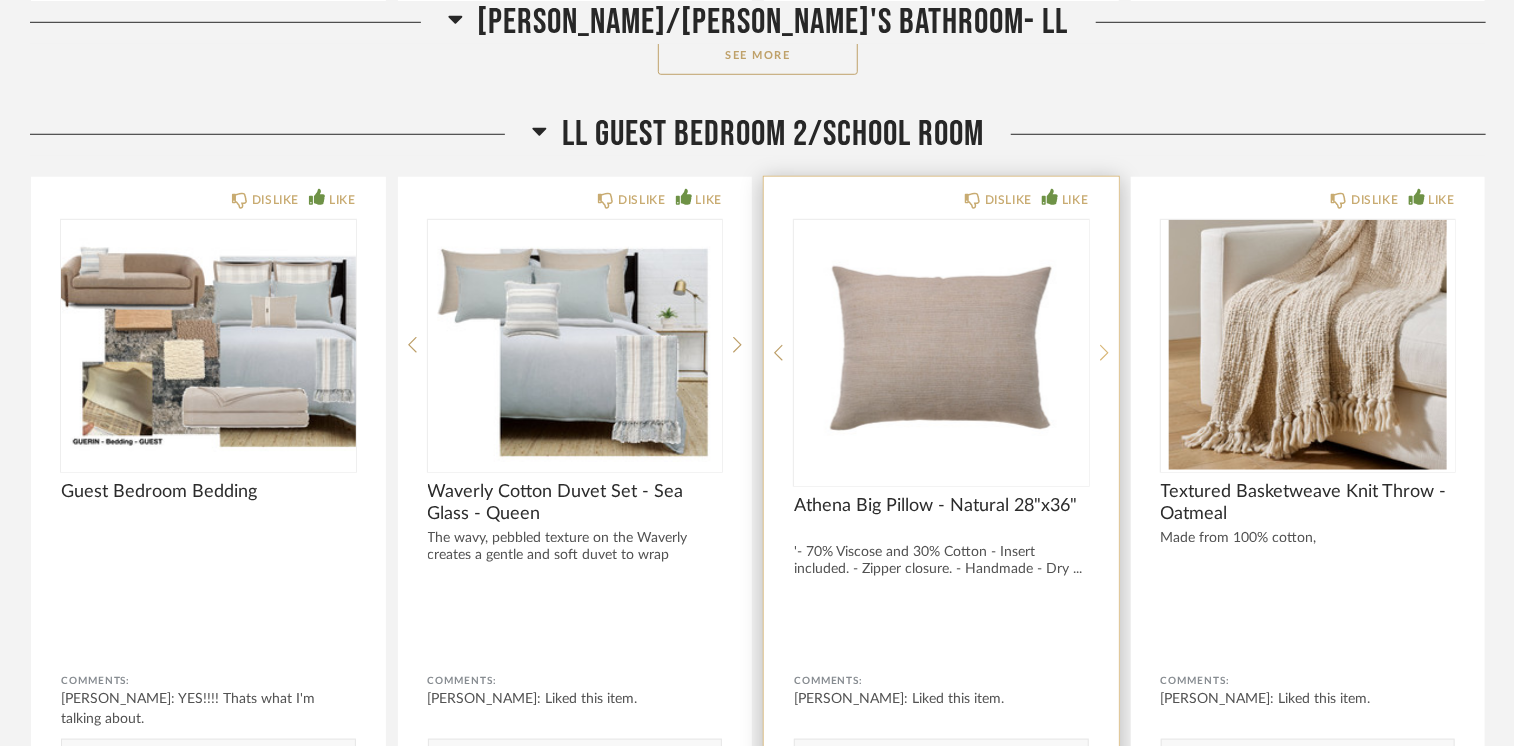 click 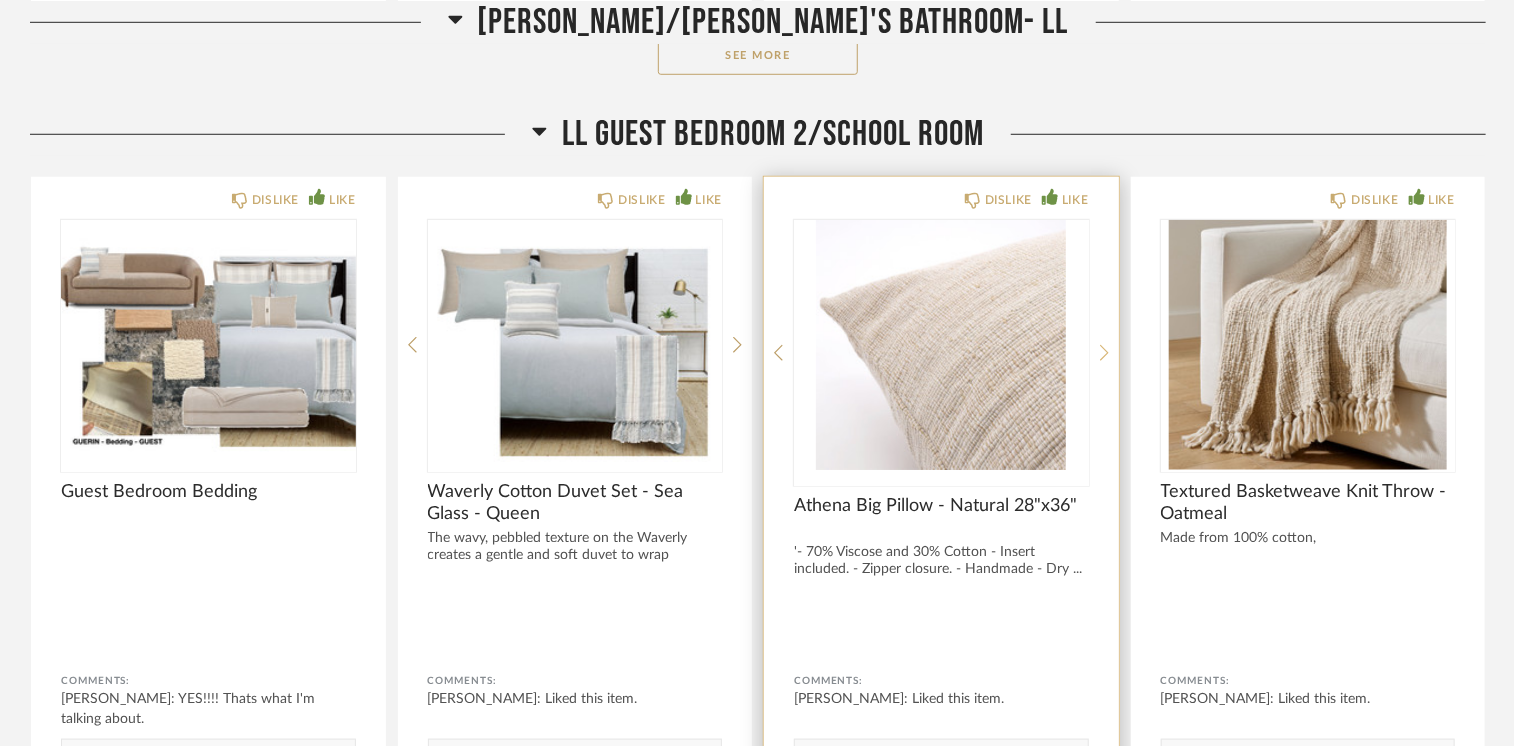 click 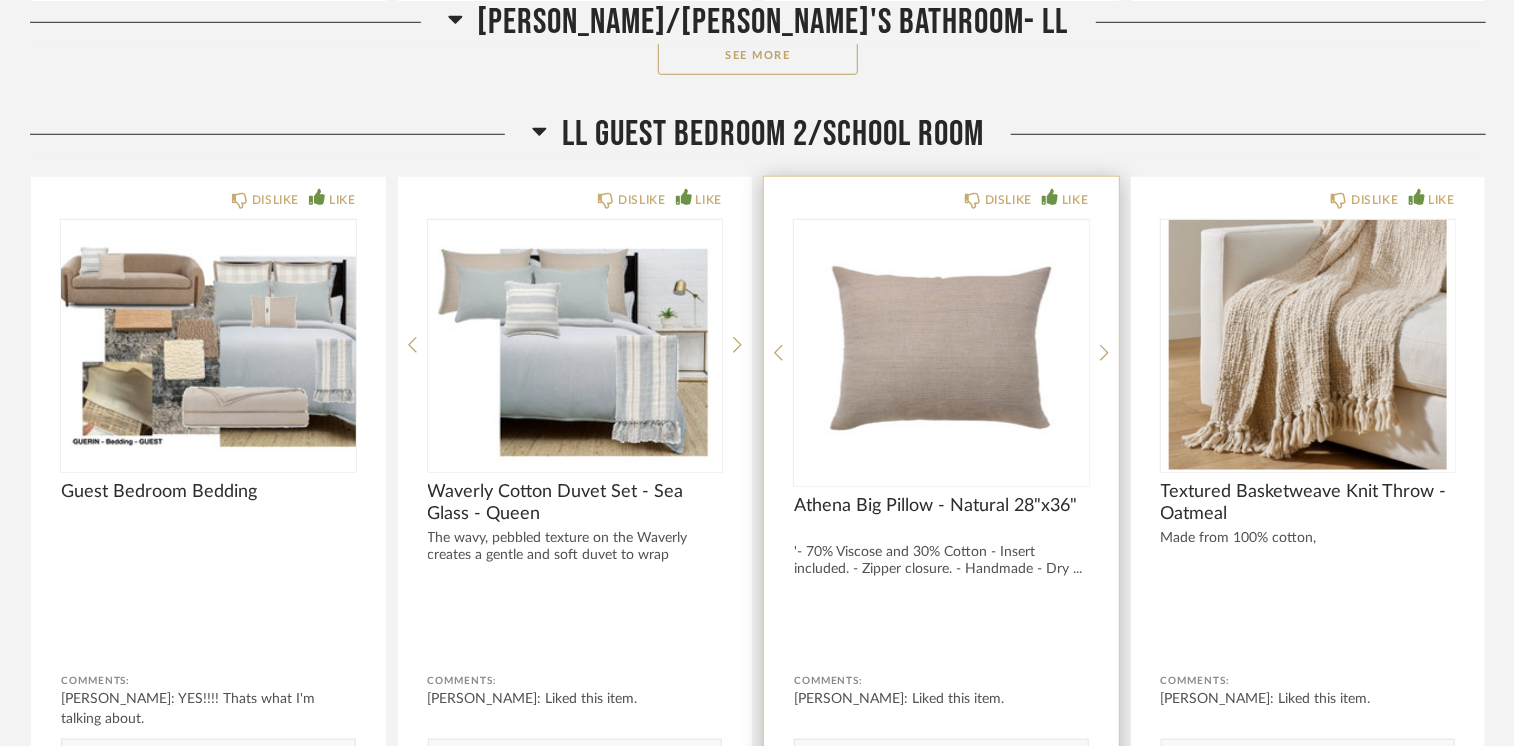 click at bounding box center [941, 345] 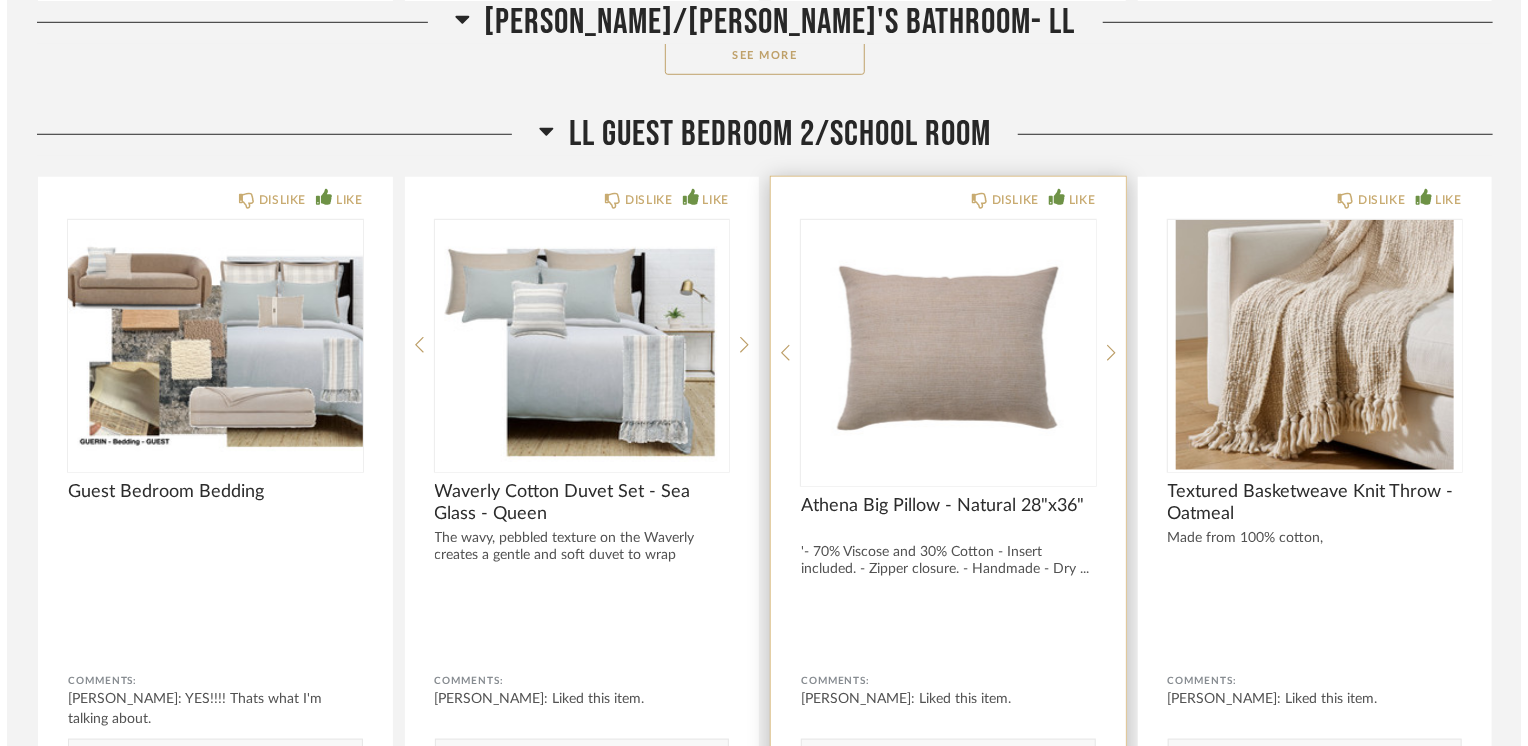 scroll, scrollTop: 0, scrollLeft: 0, axis: both 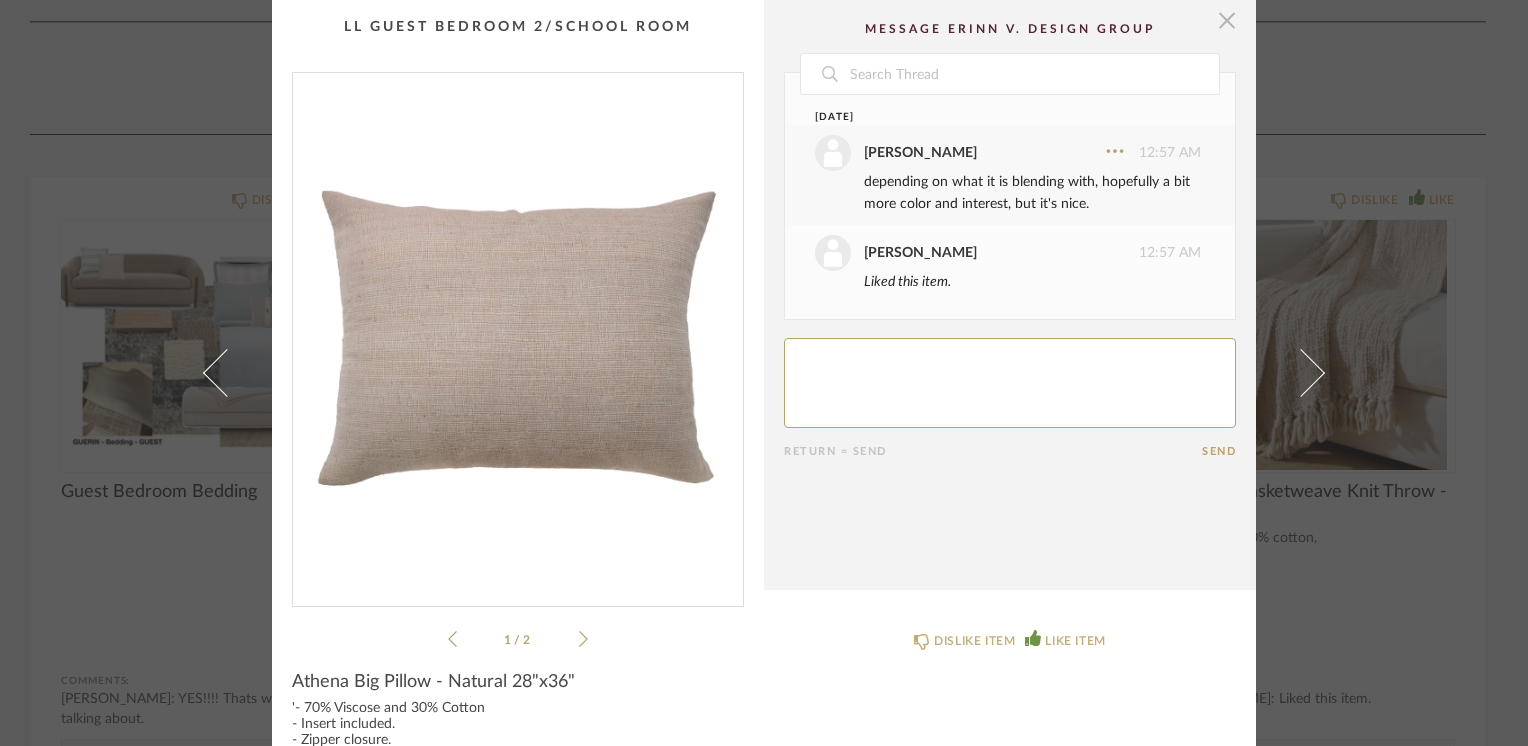 click at bounding box center (1227, 20) 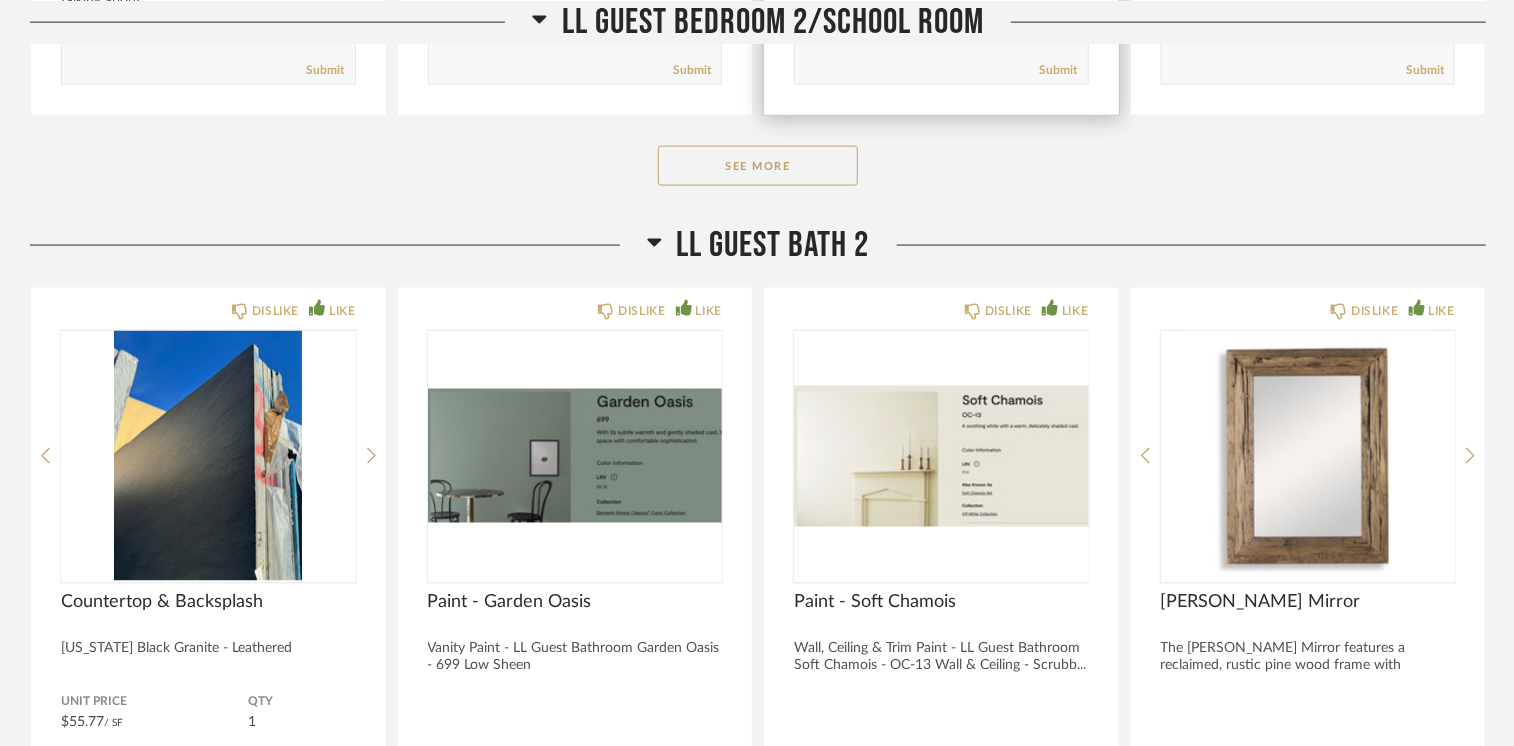 scroll, scrollTop: 9100, scrollLeft: 0, axis: vertical 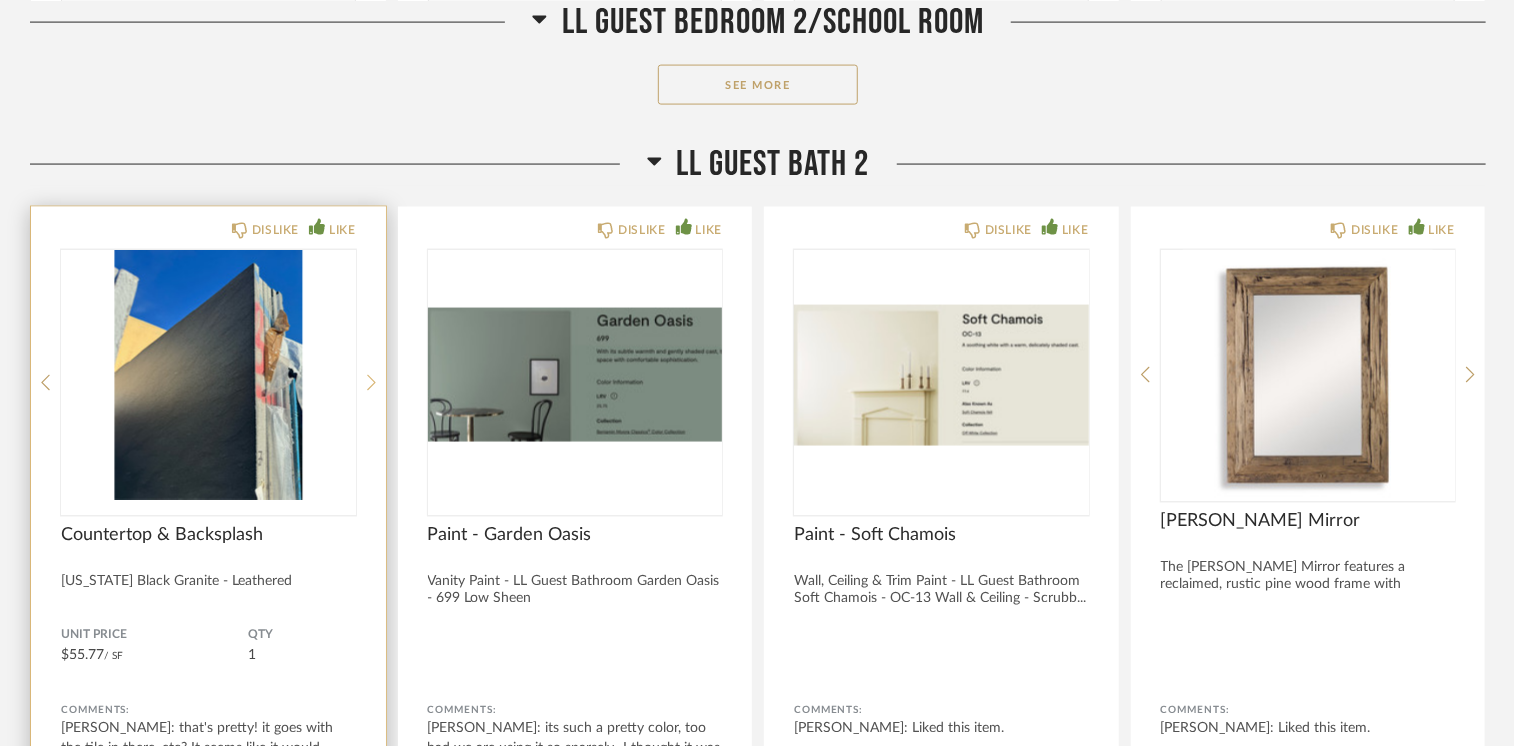 click 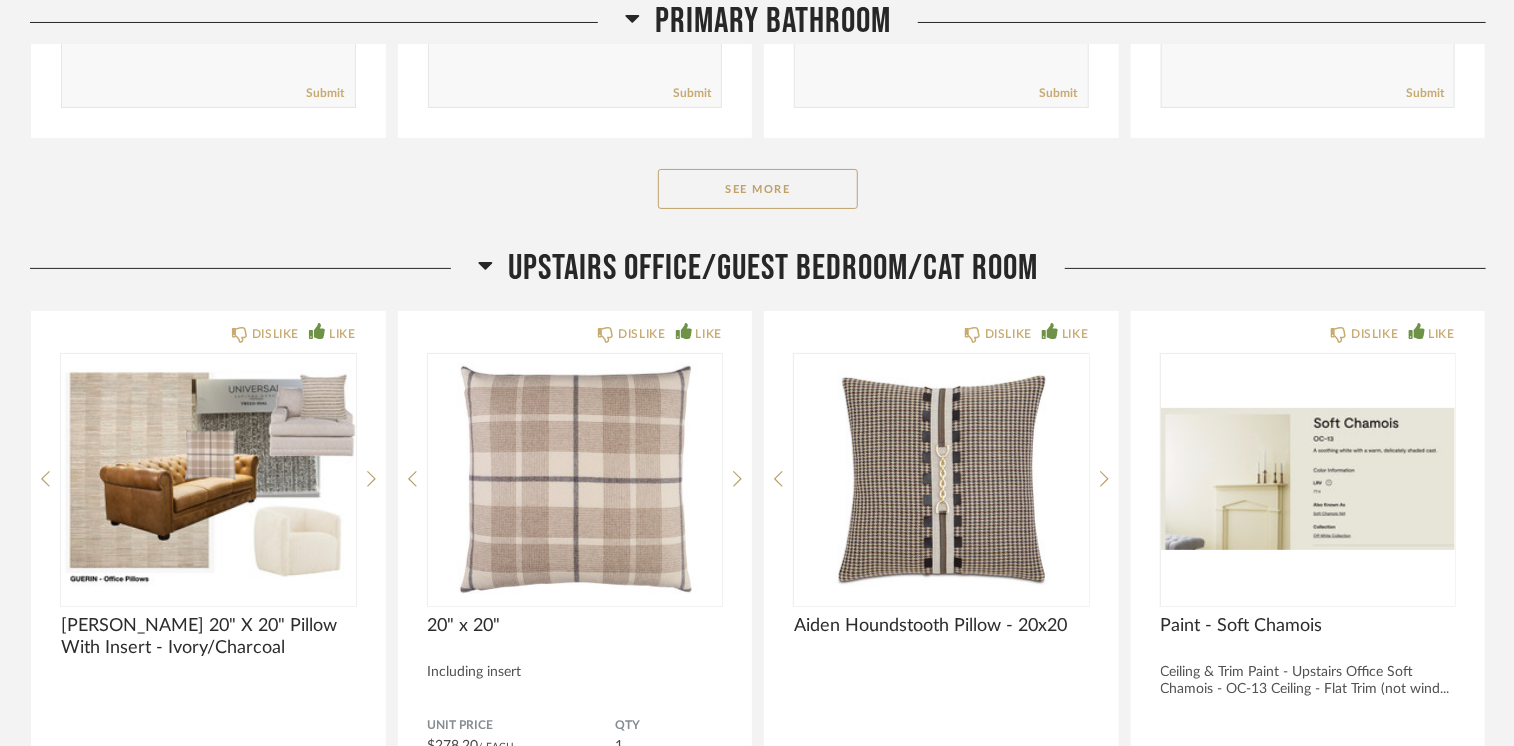 scroll, scrollTop: 11700, scrollLeft: 0, axis: vertical 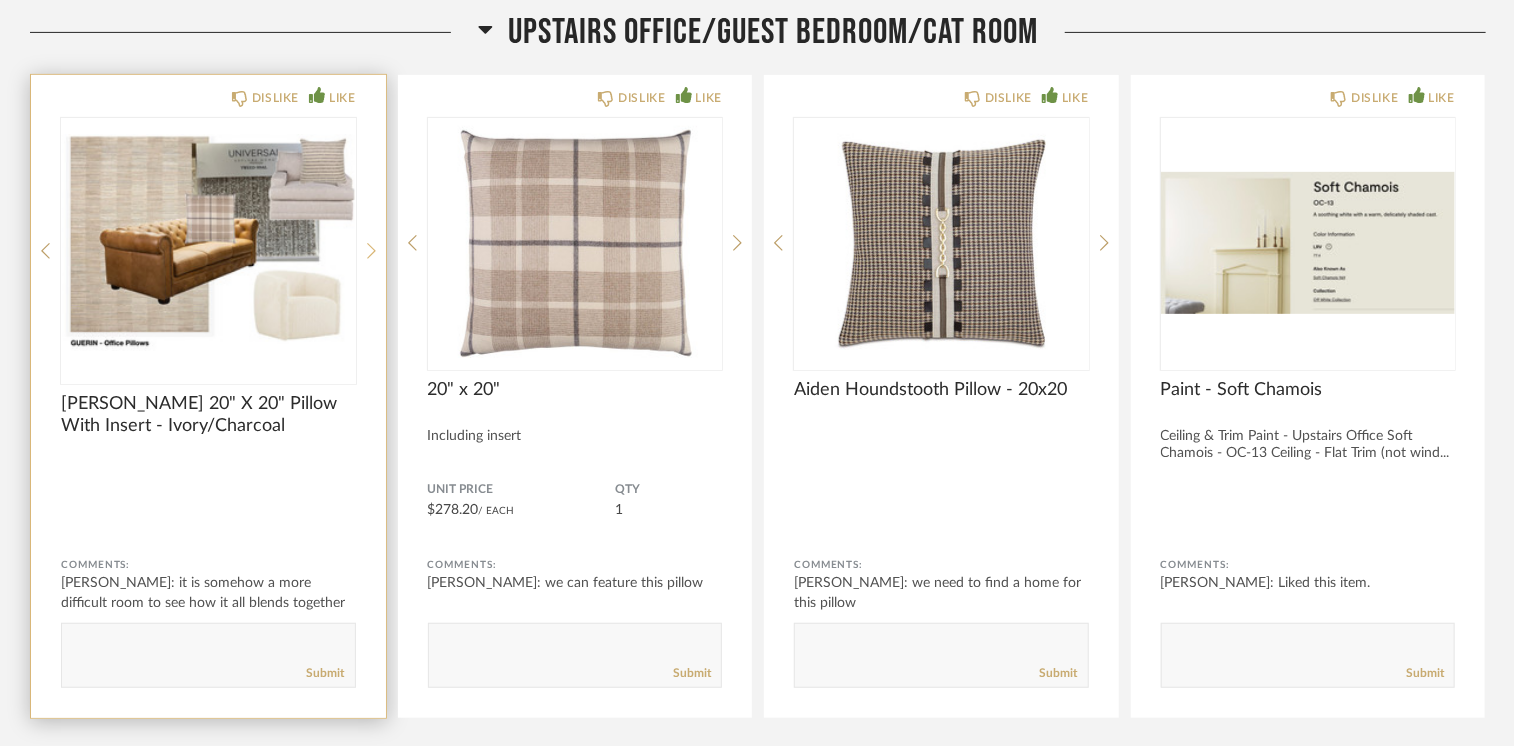 click 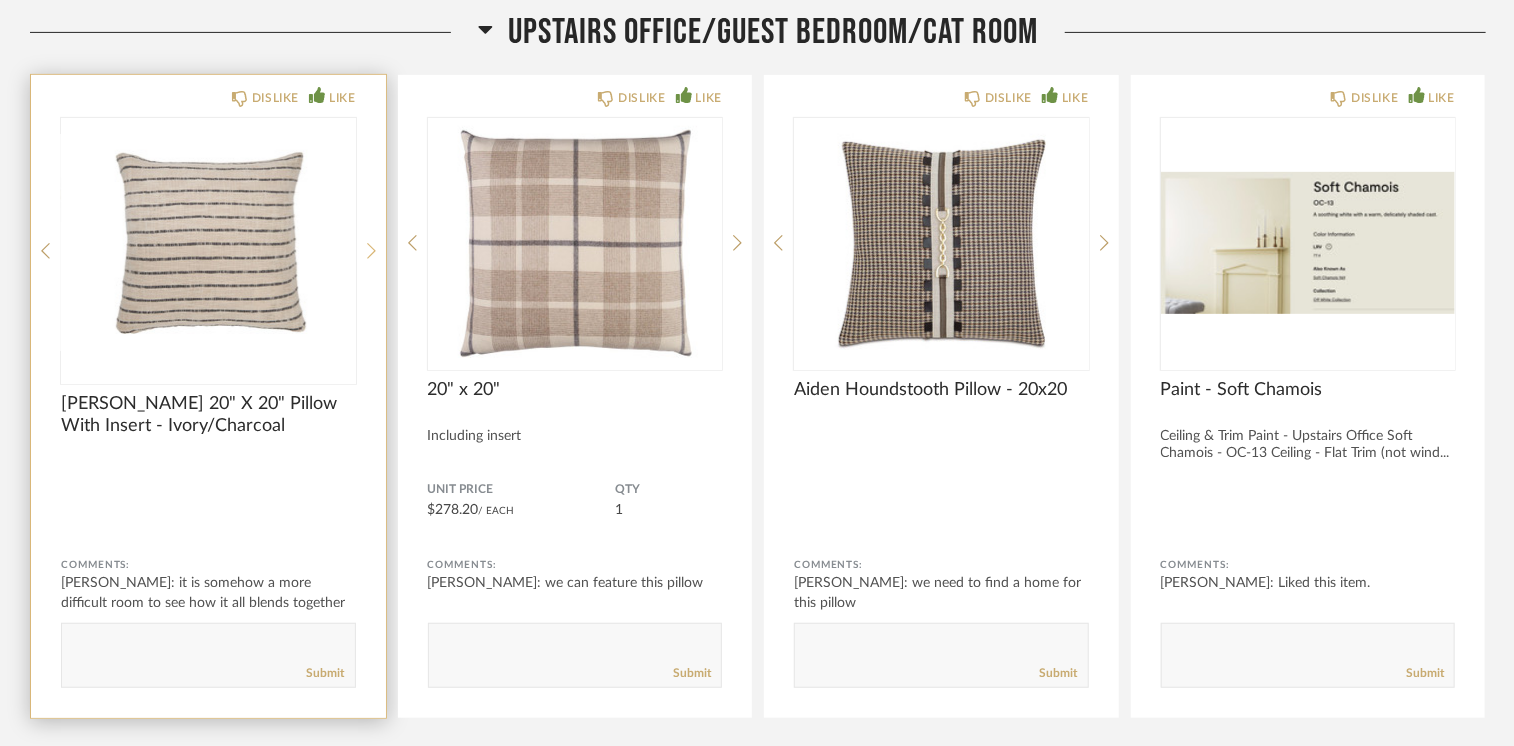 click 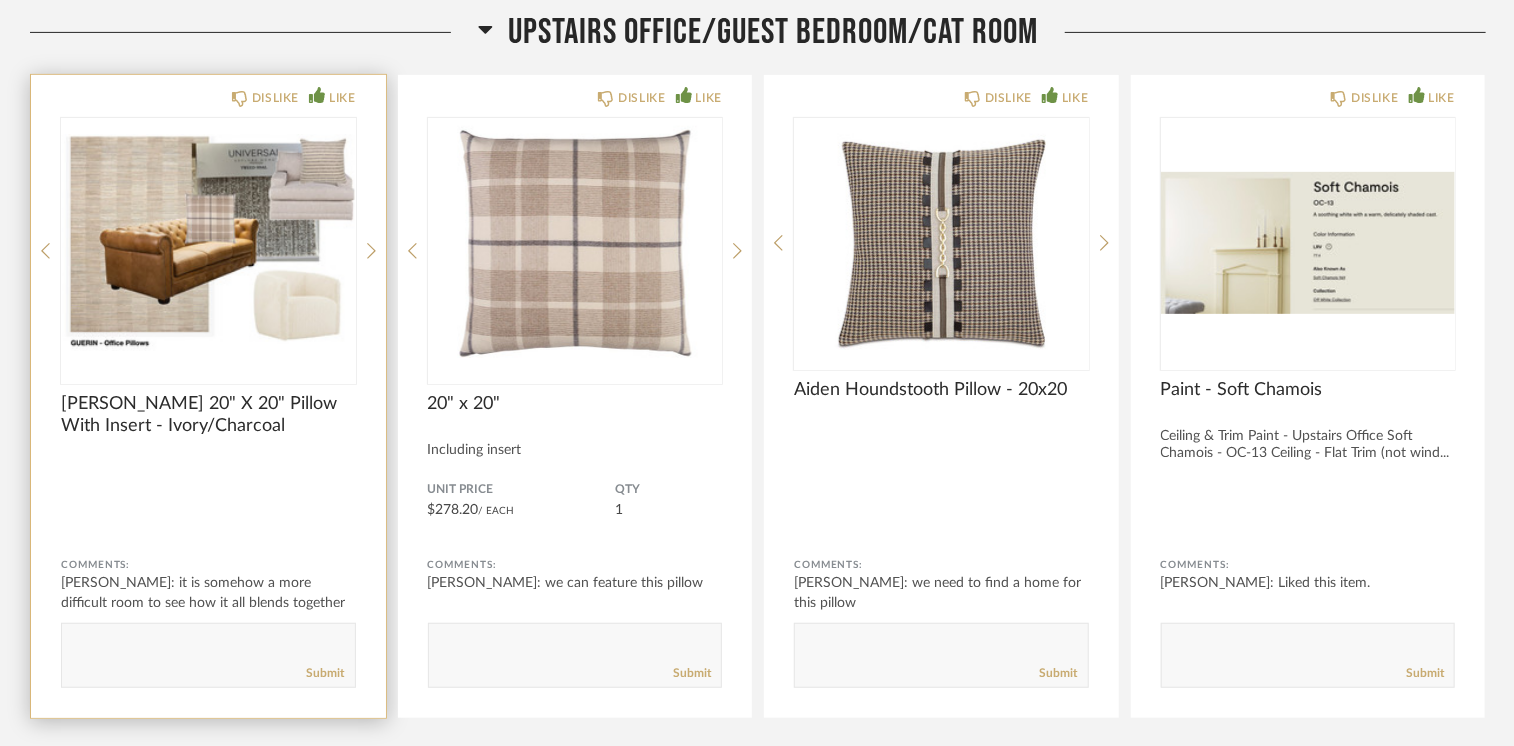 click at bounding box center (208, 243) 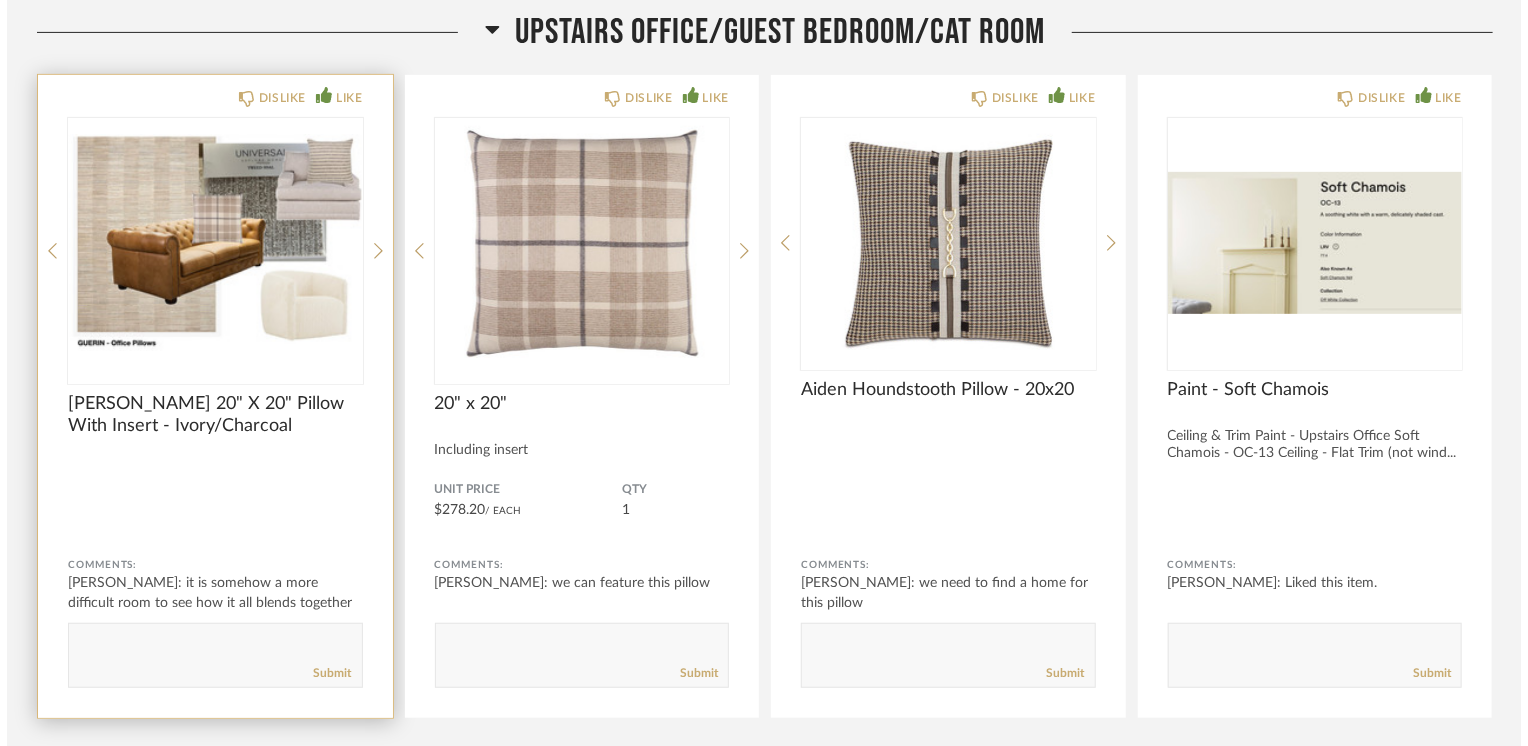 scroll, scrollTop: 0, scrollLeft: 0, axis: both 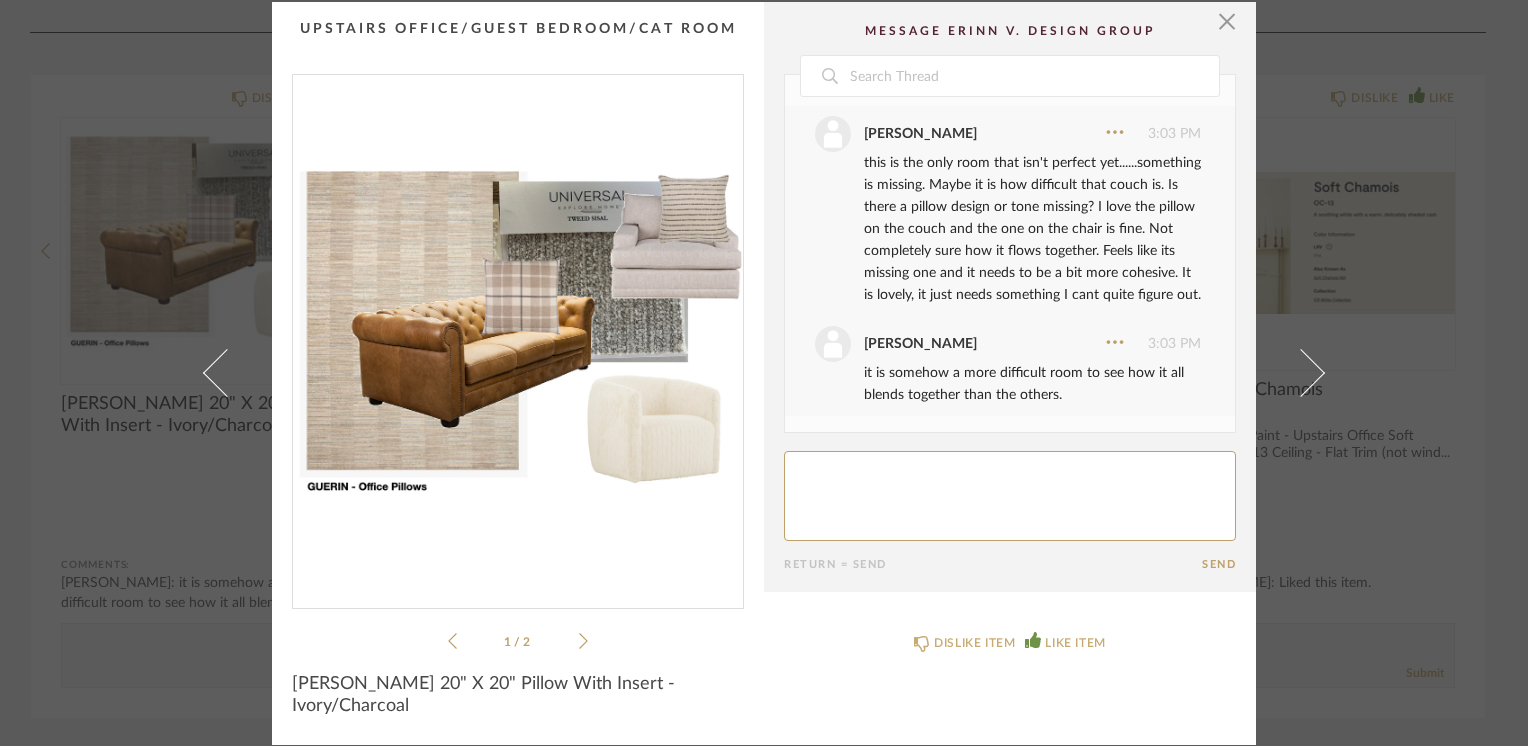 click at bounding box center (518, 333) 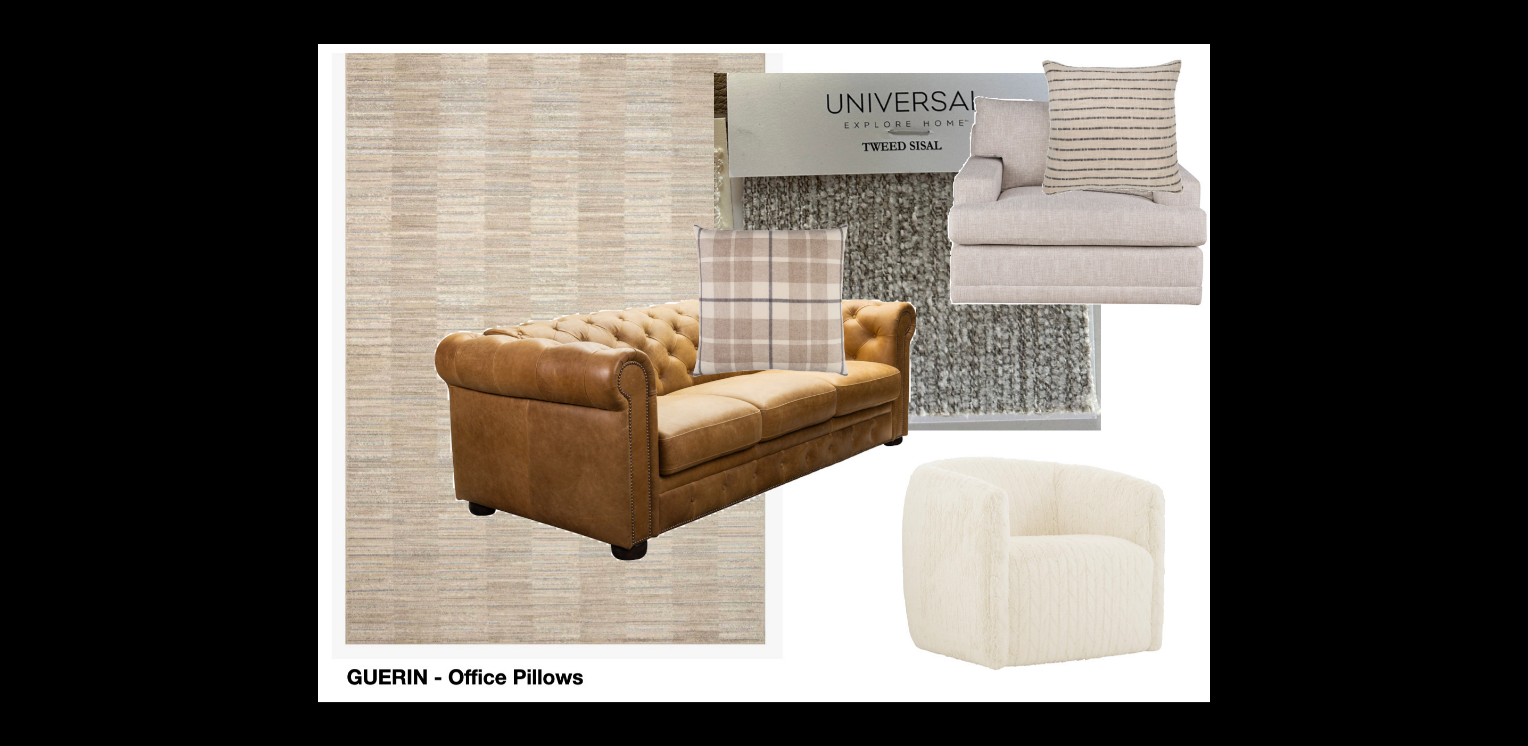 click at bounding box center (1506, 22) 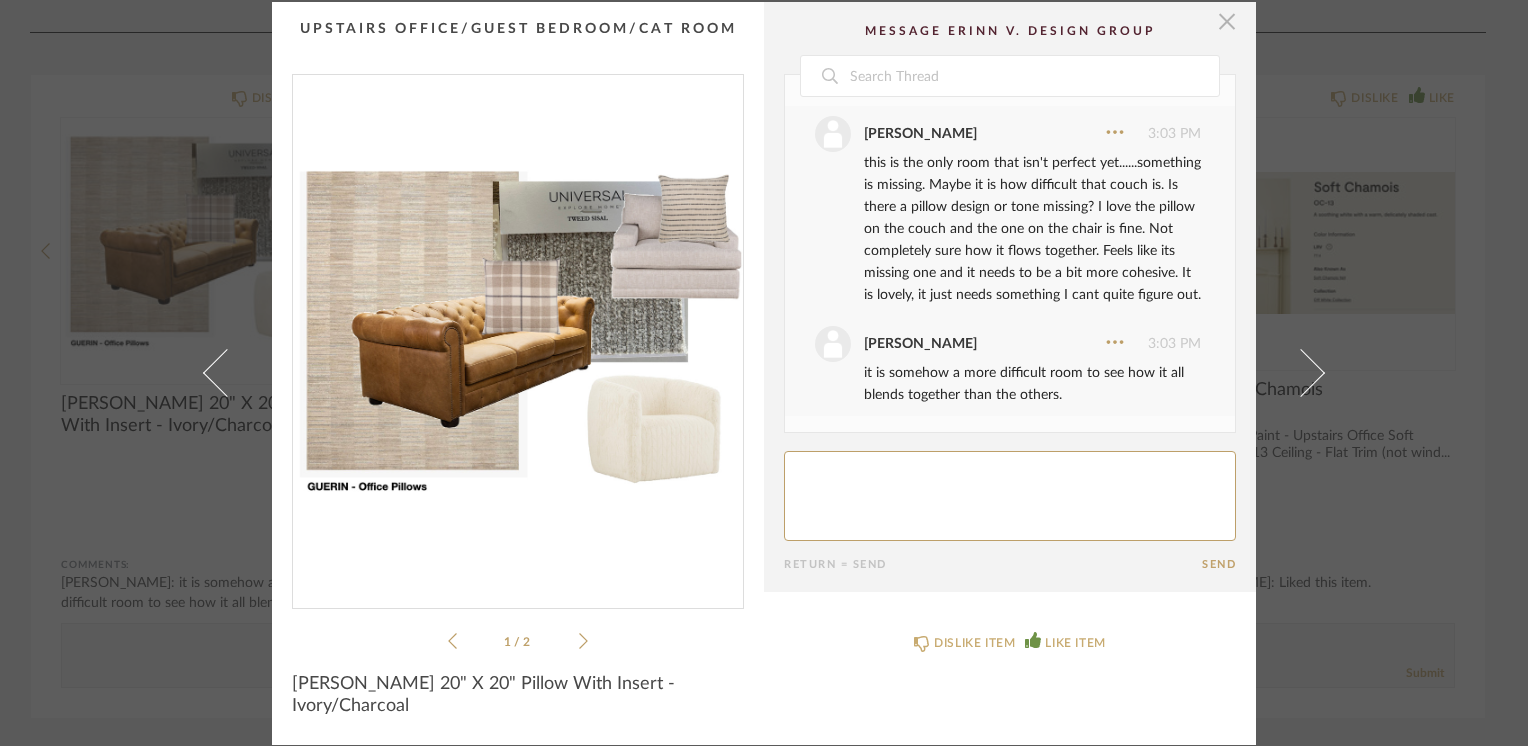 click at bounding box center [1227, 22] 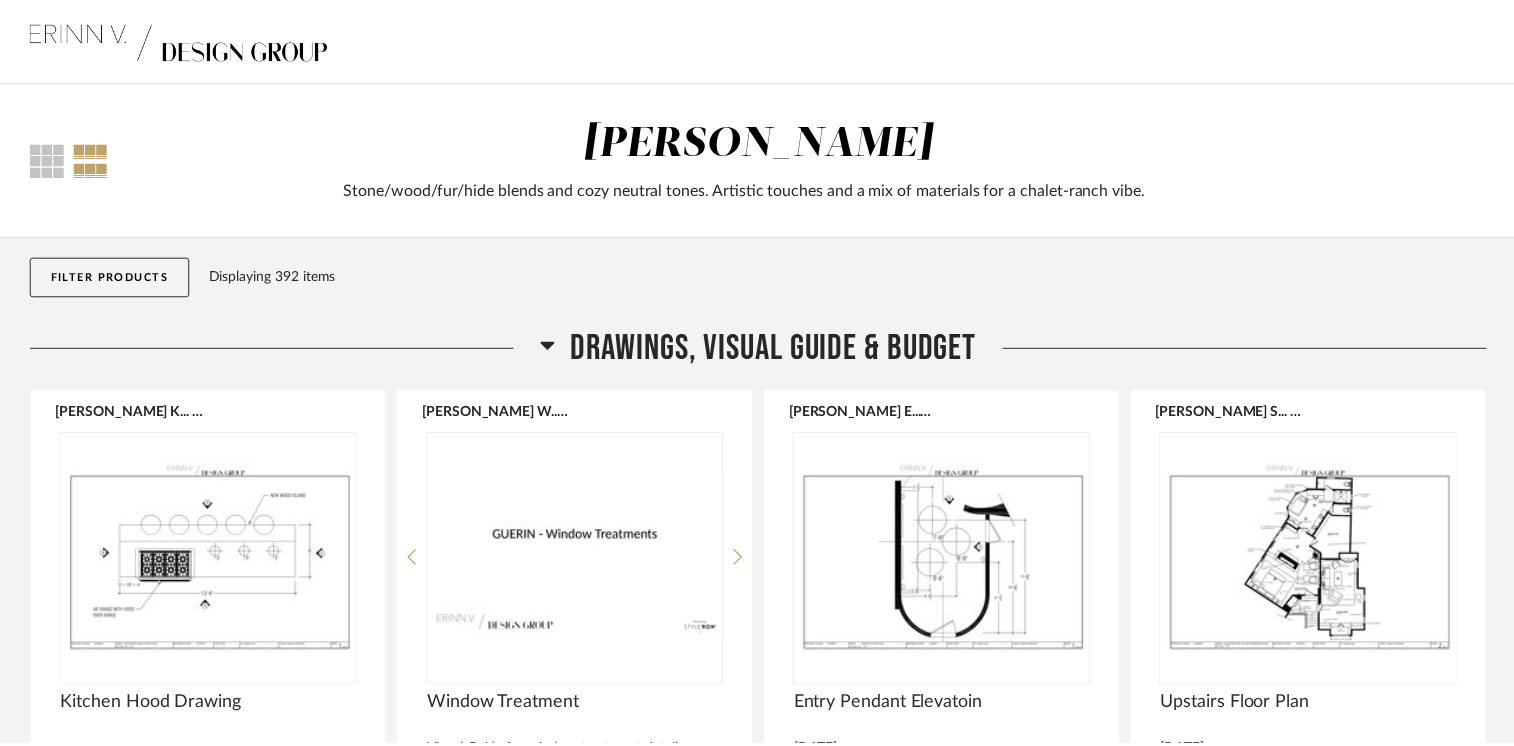 scroll, scrollTop: 11700, scrollLeft: 0, axis: vertical 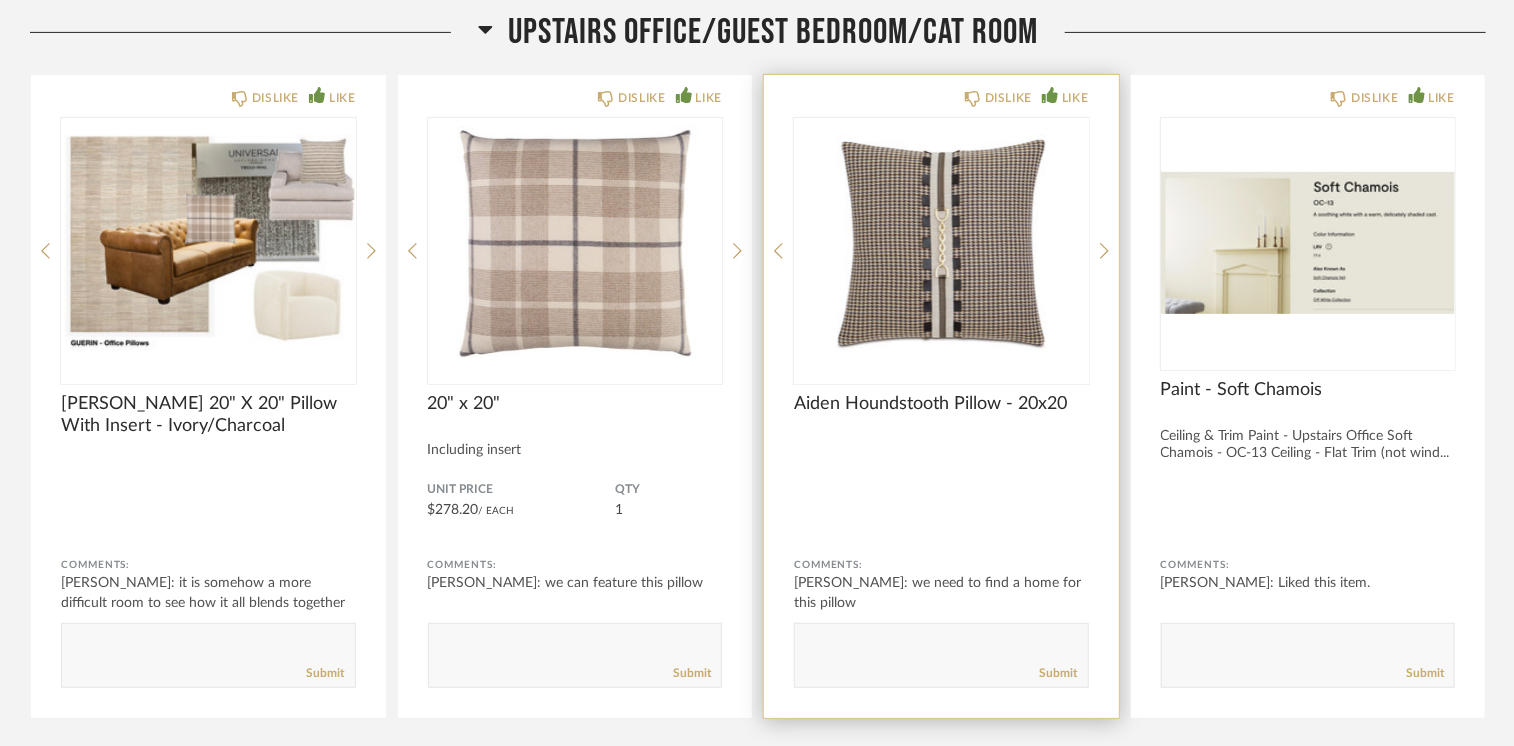 click 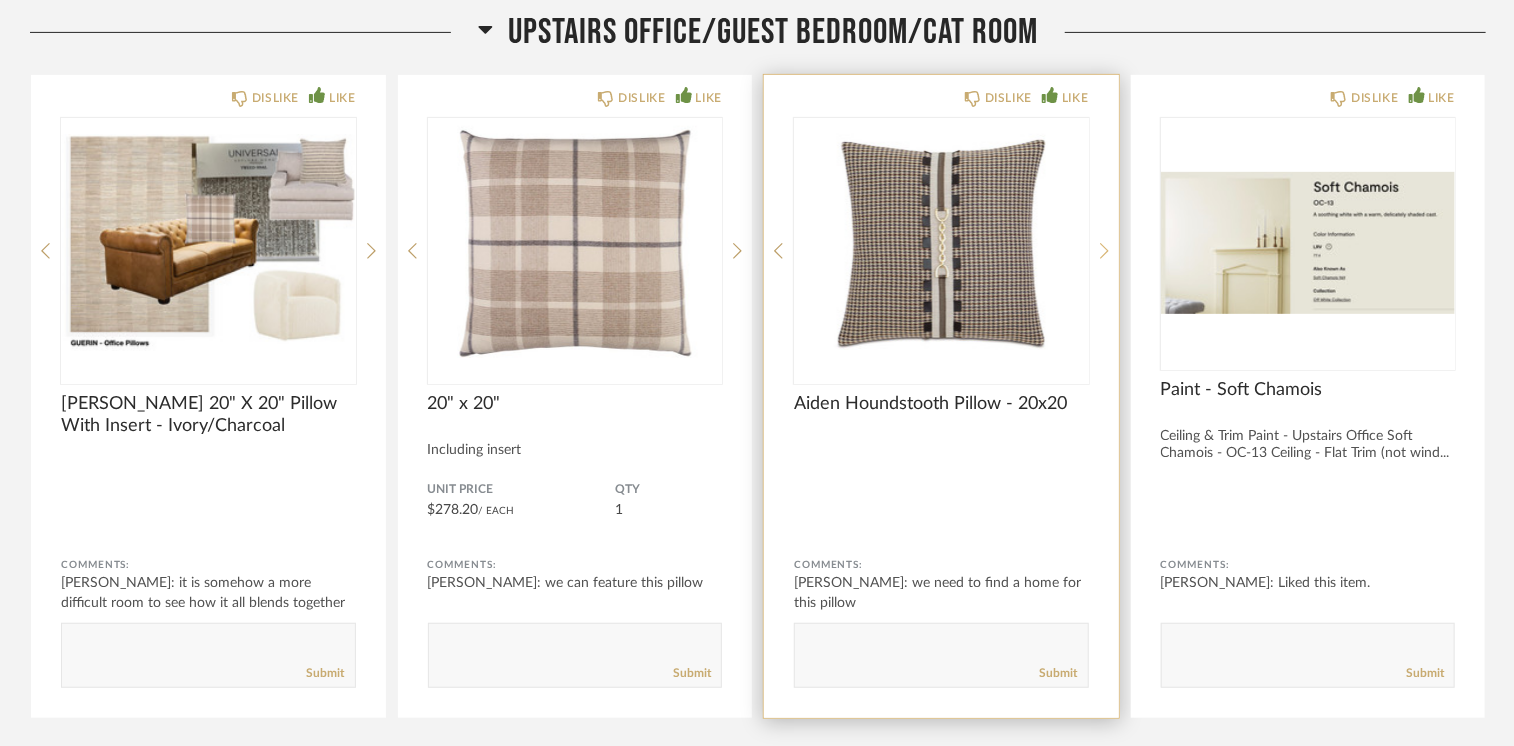click 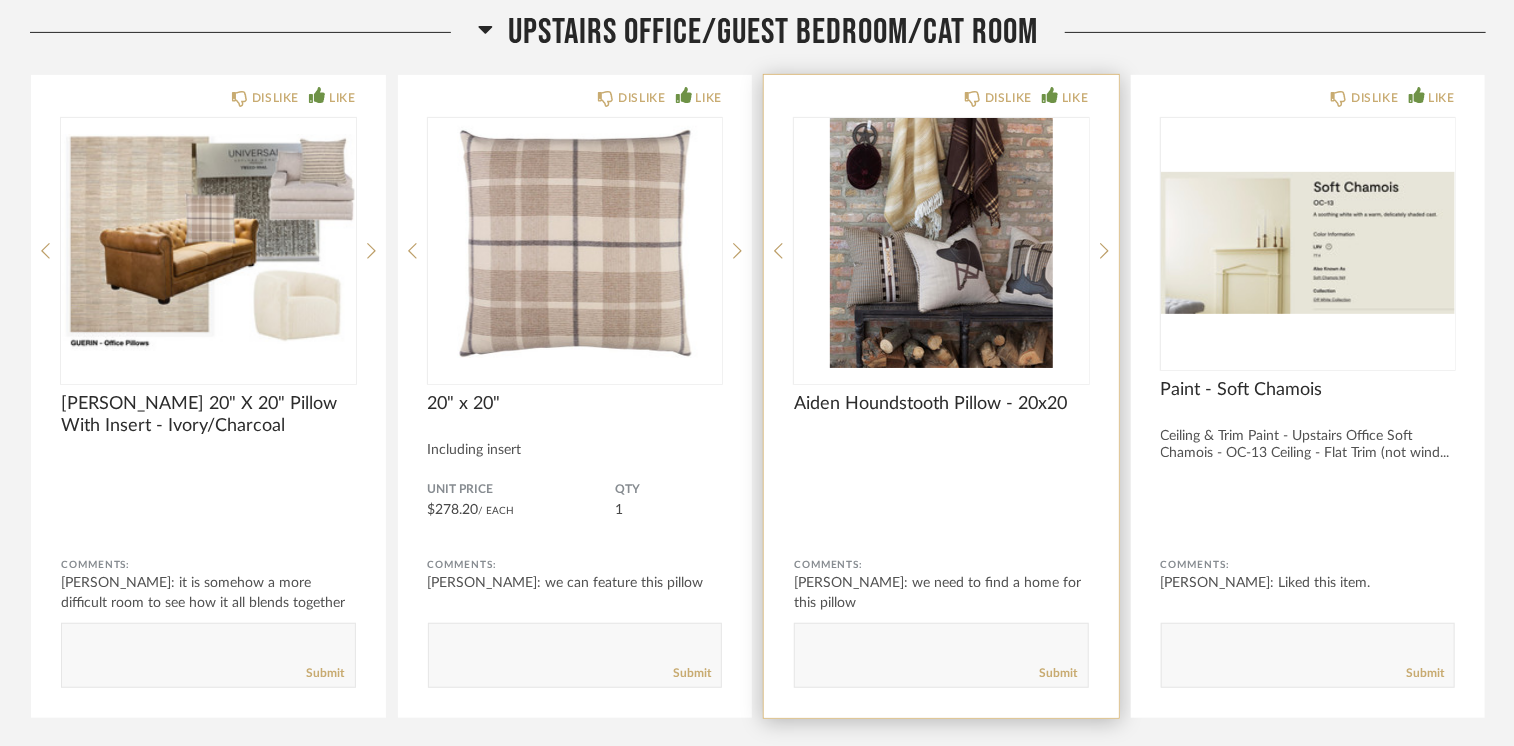 click at bounding box center [941, 243] 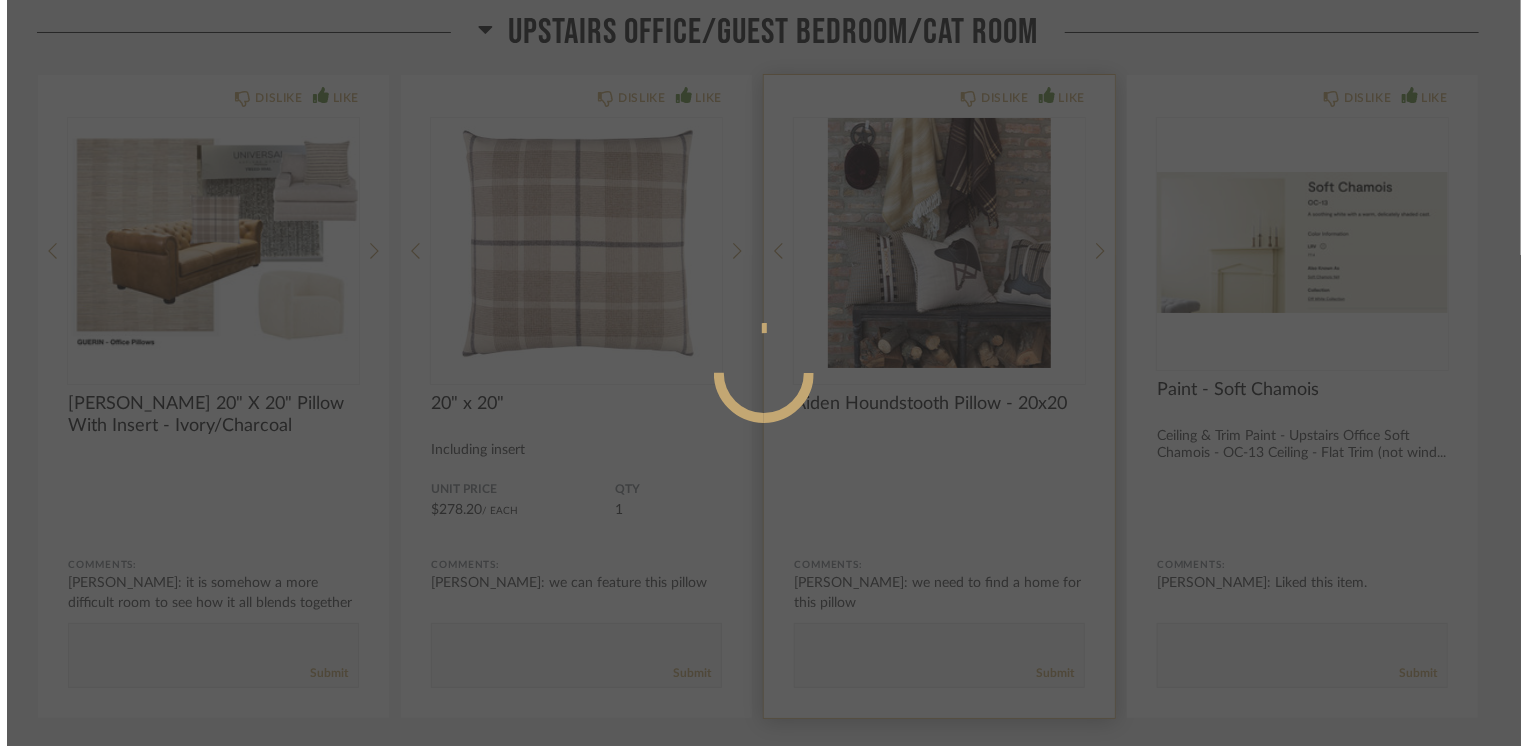 scroll, scrollTop: 0, scrollLeft: 0, axis: both 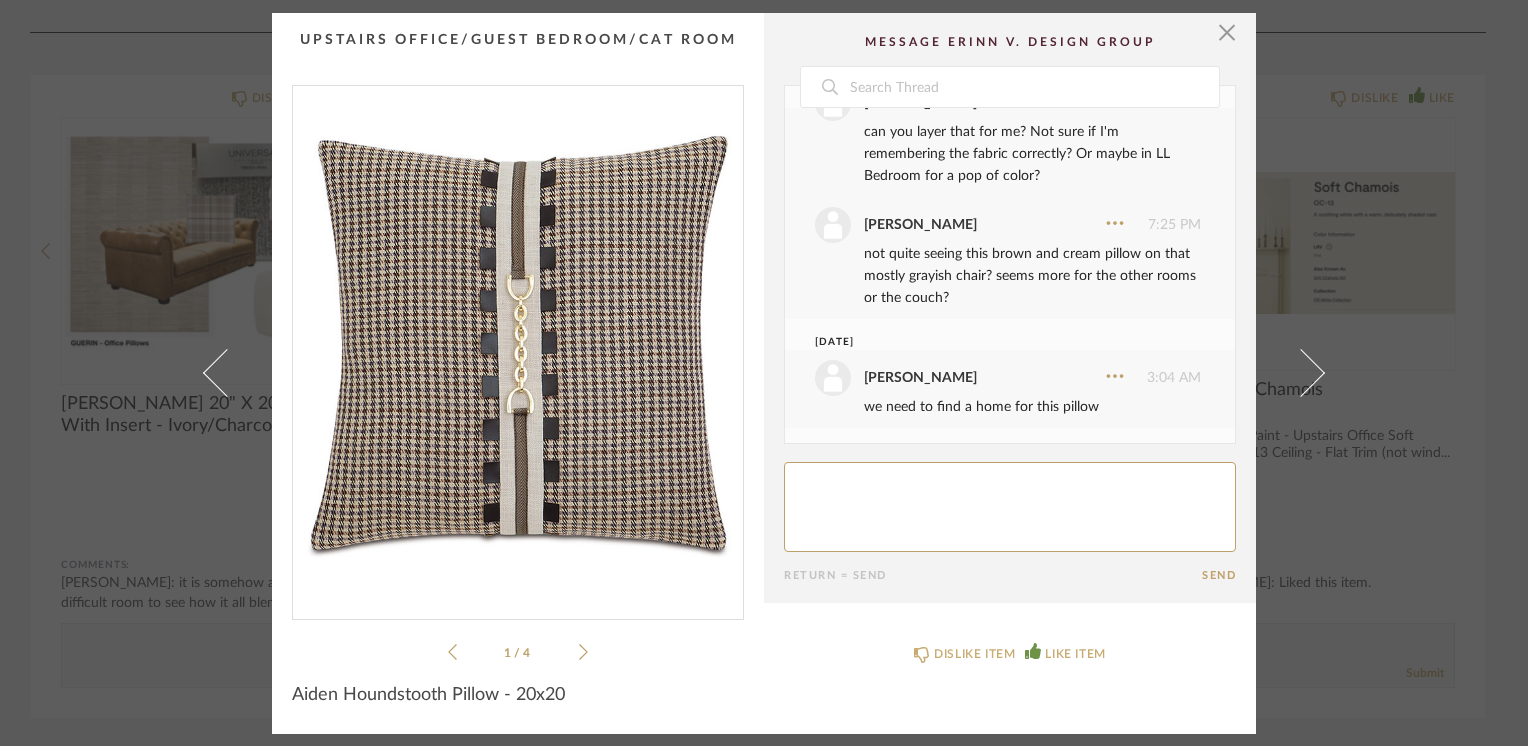 click 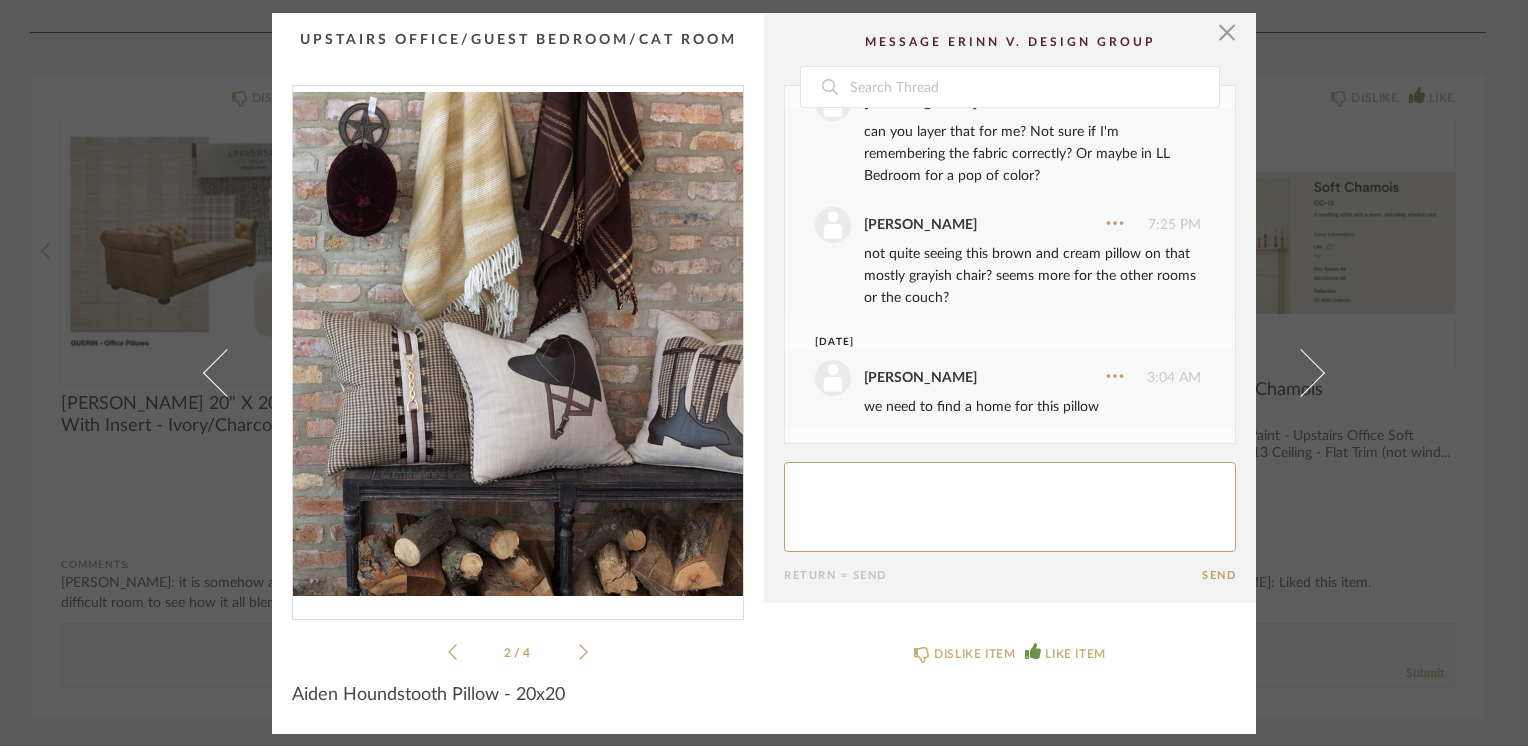 click 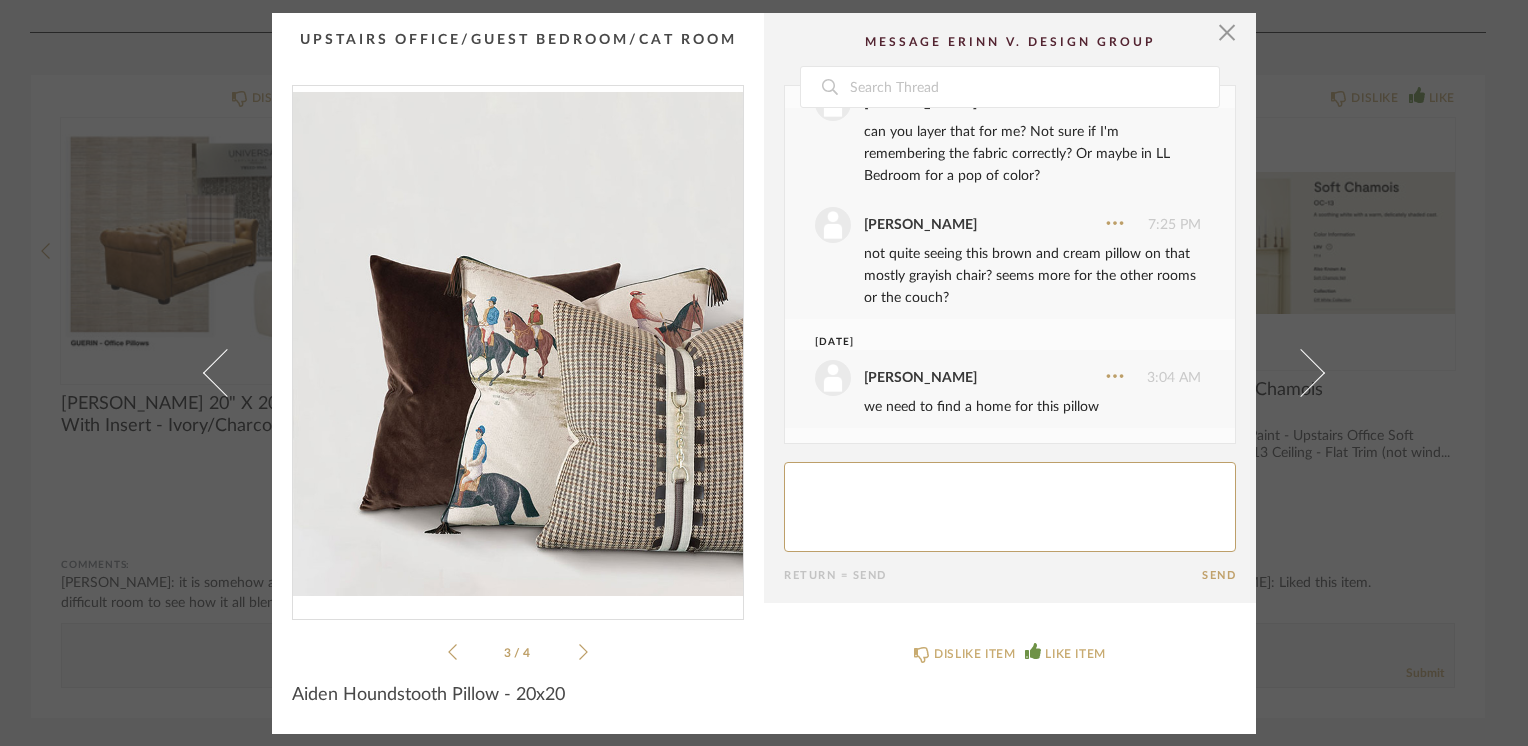 click 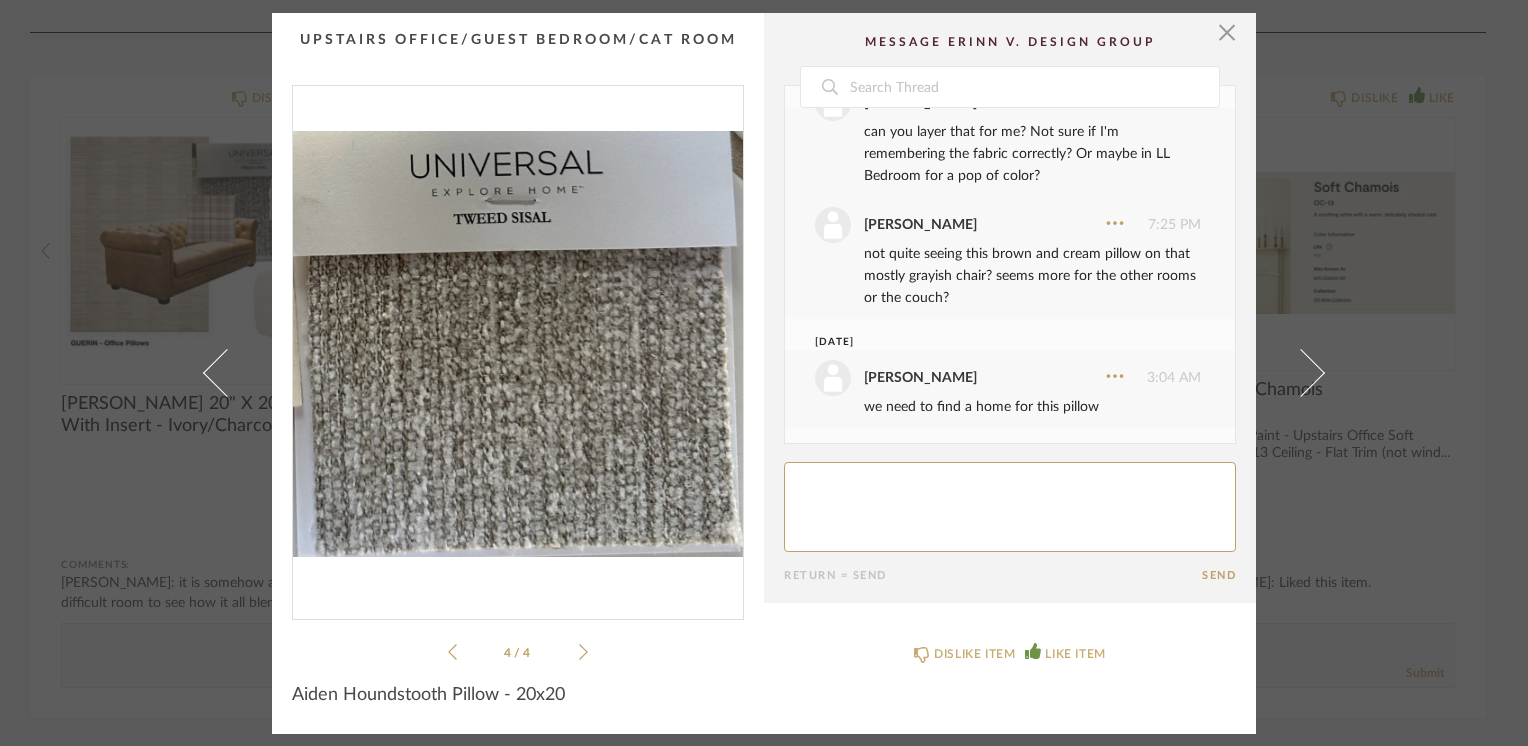 click 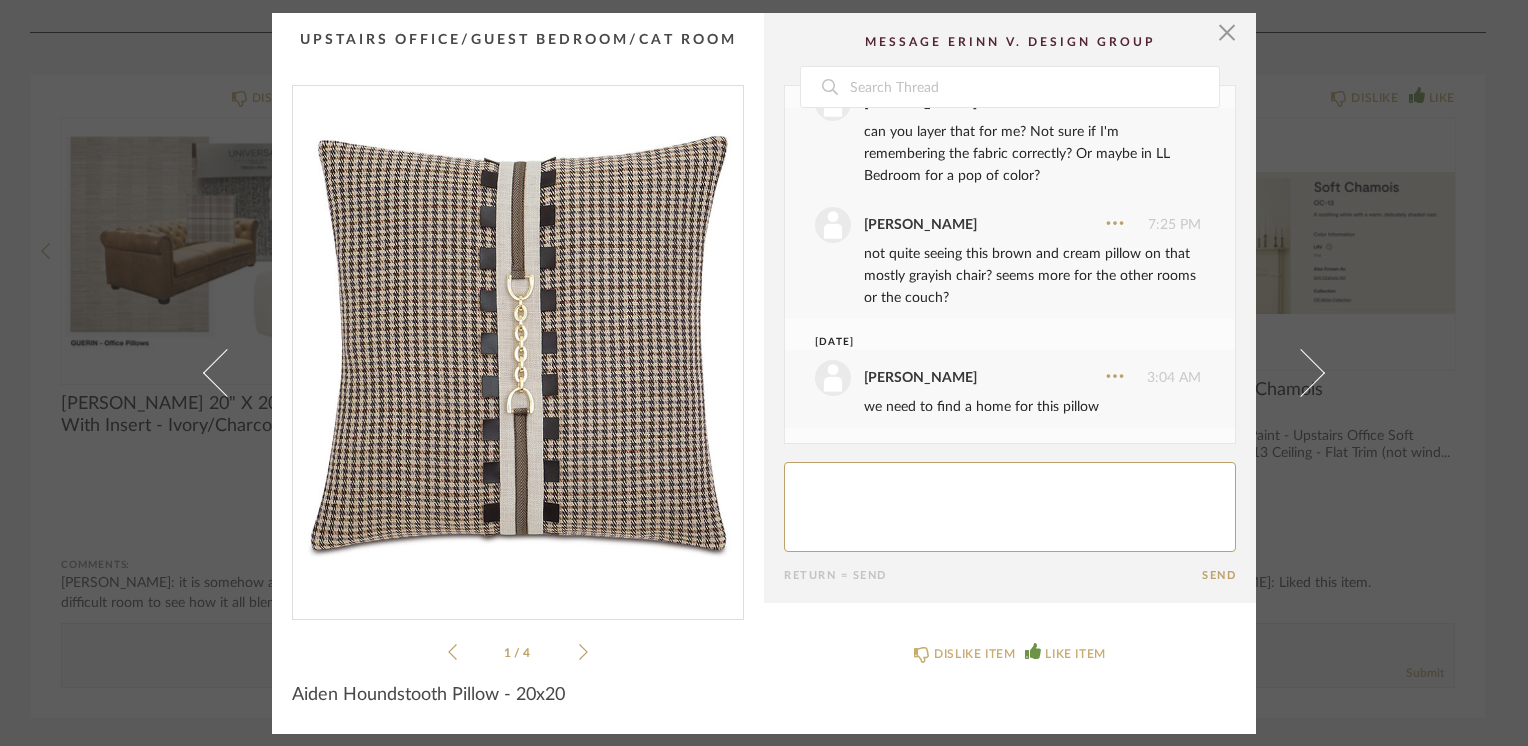 click 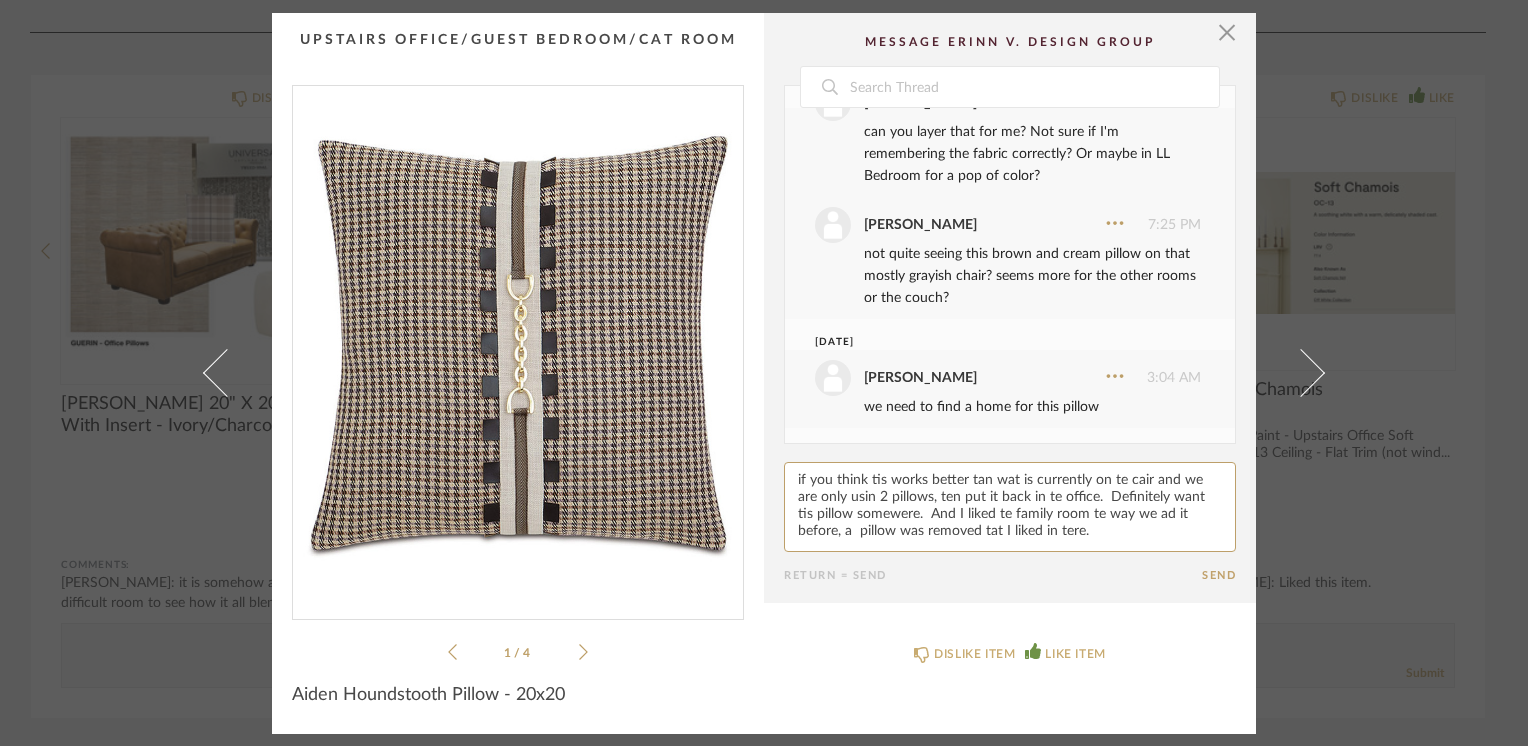 paste on "[URL][DOMAIN_NAME]" 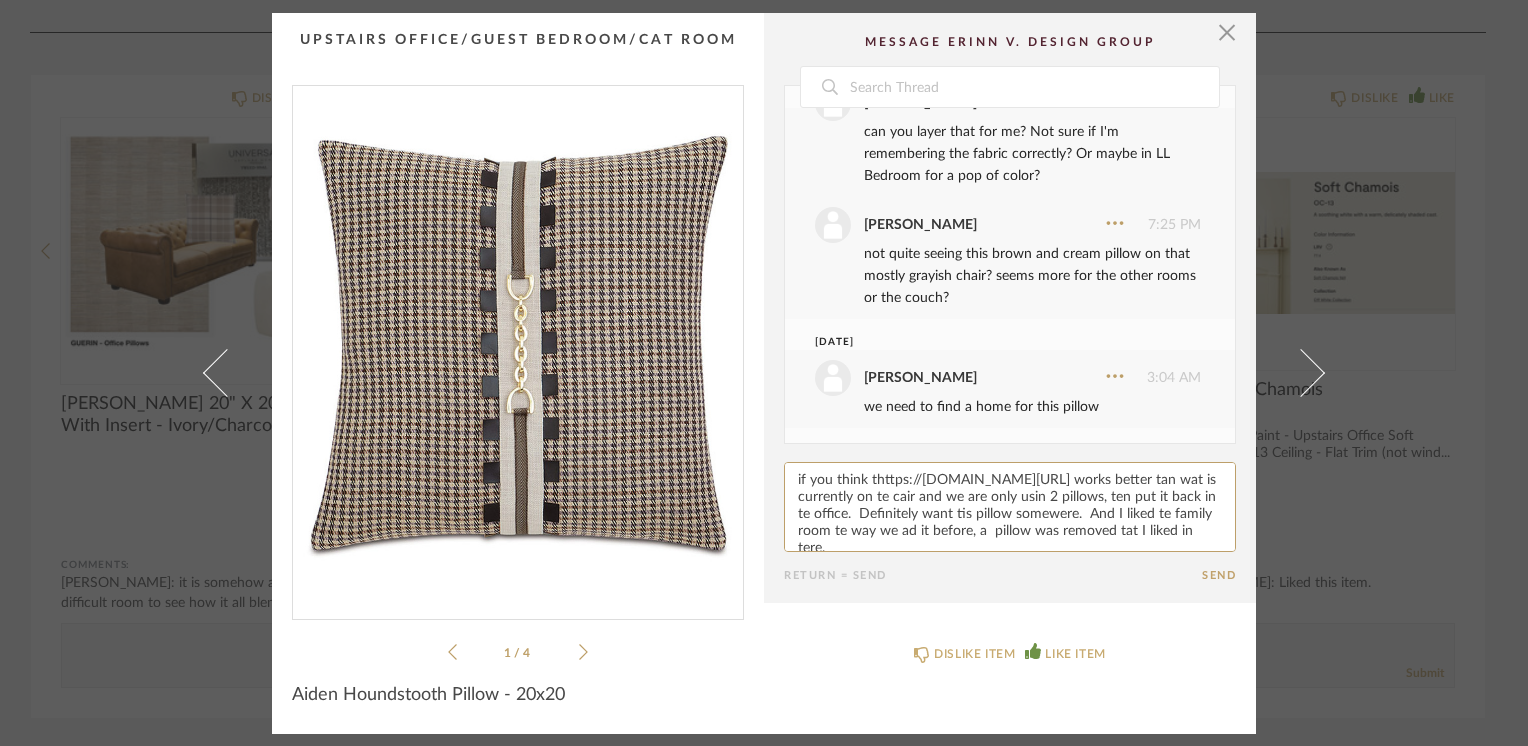 drag, startPoint x: 878, startPoint y: 482, endPoint x: 1044, endPoint y: 476, distance: 166.1084 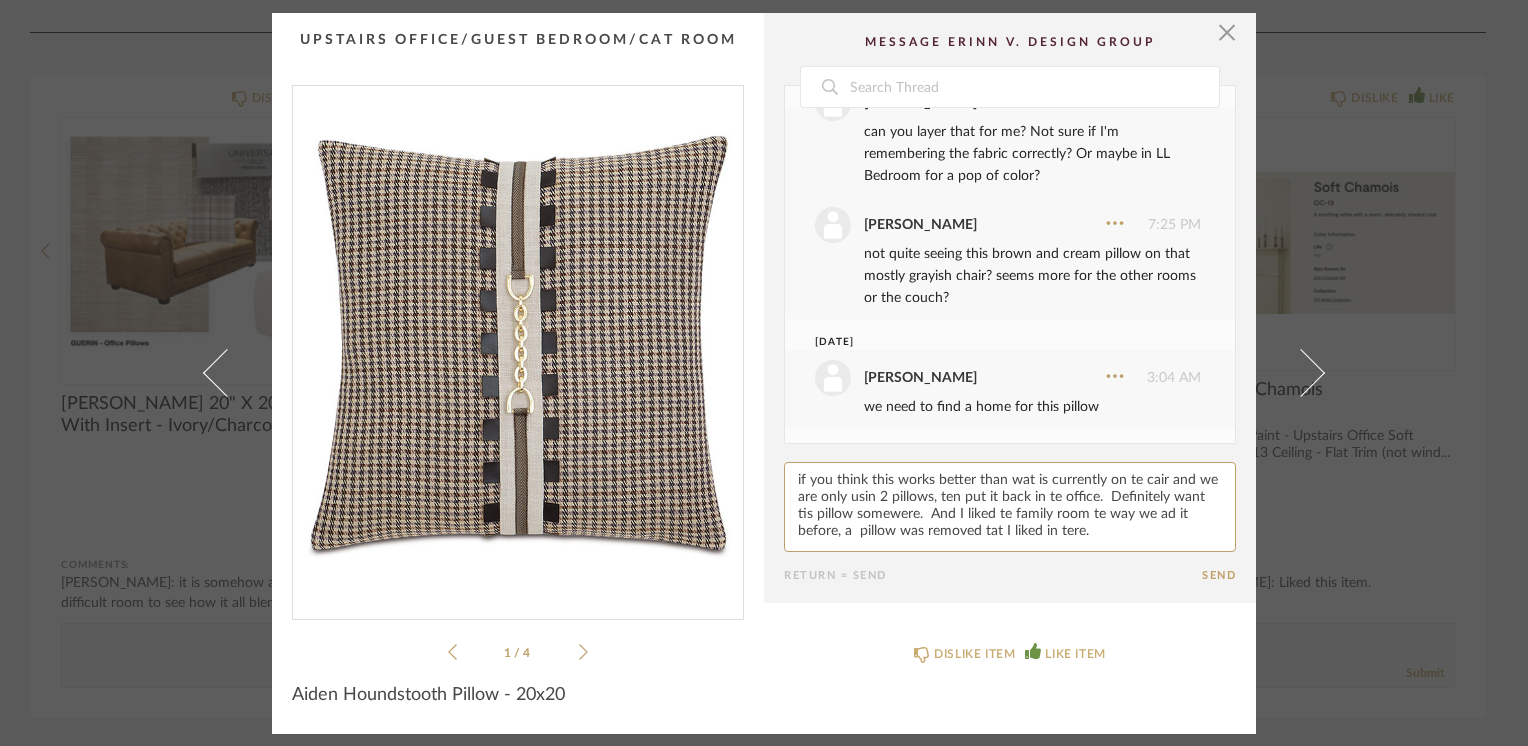 click 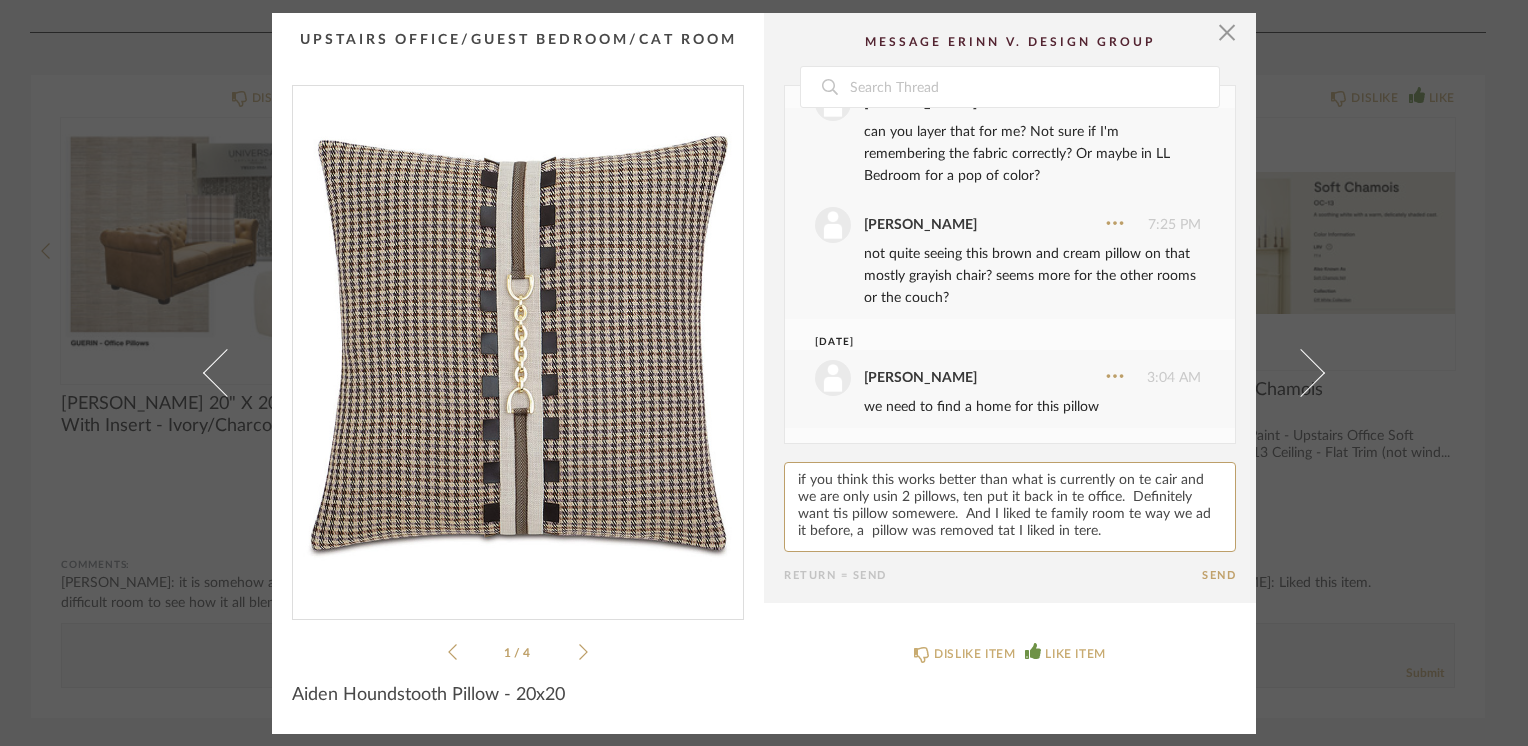 paste on "h" 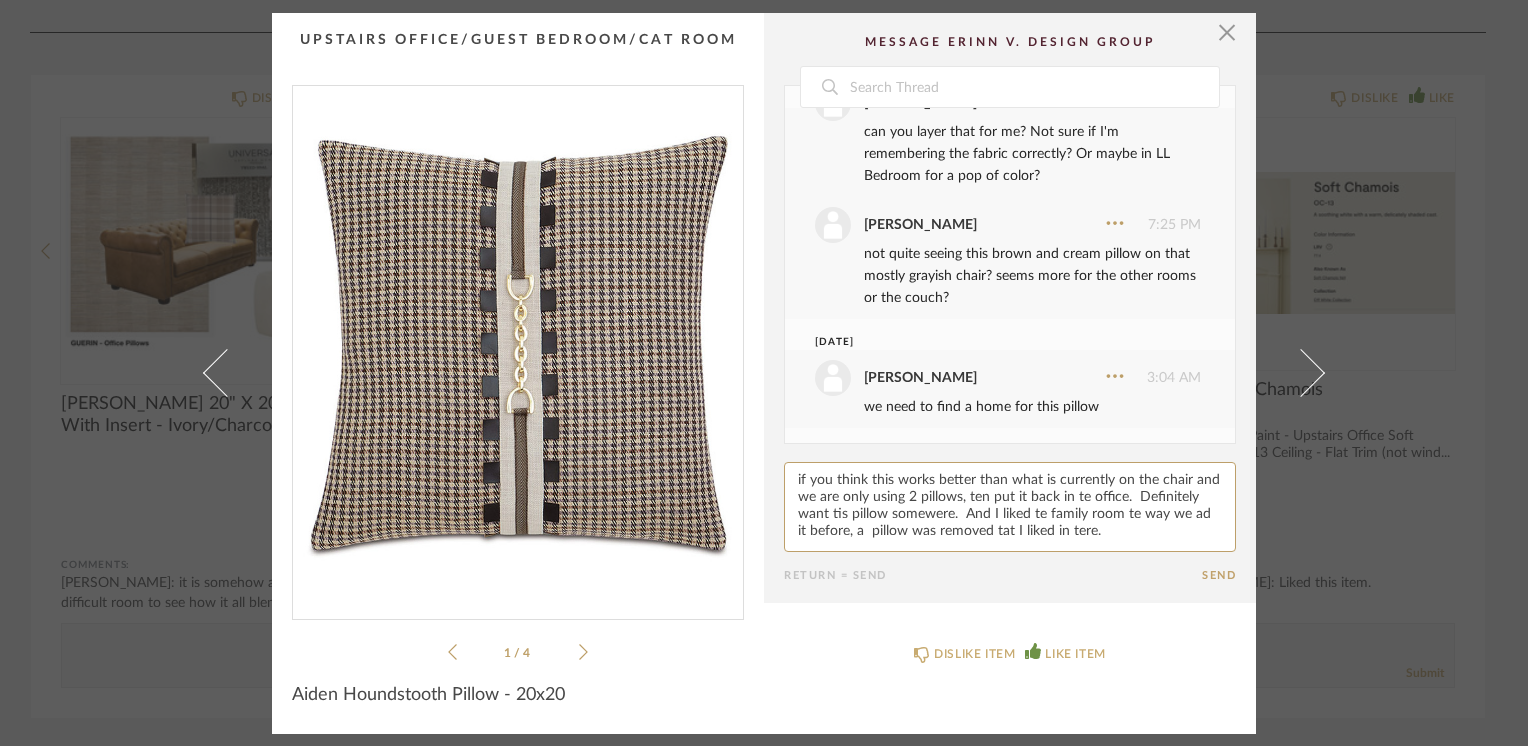 paste on "h" 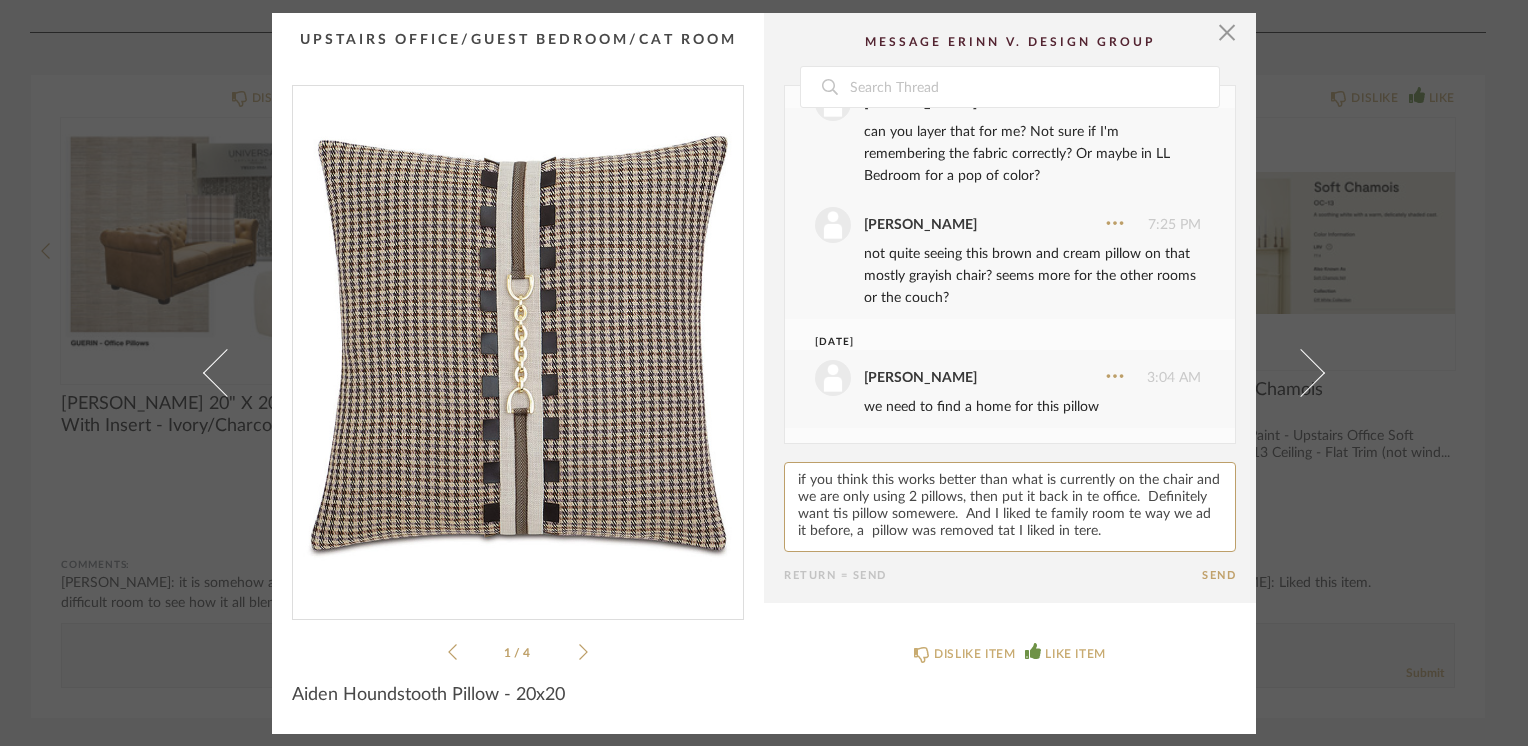 paste on "h" 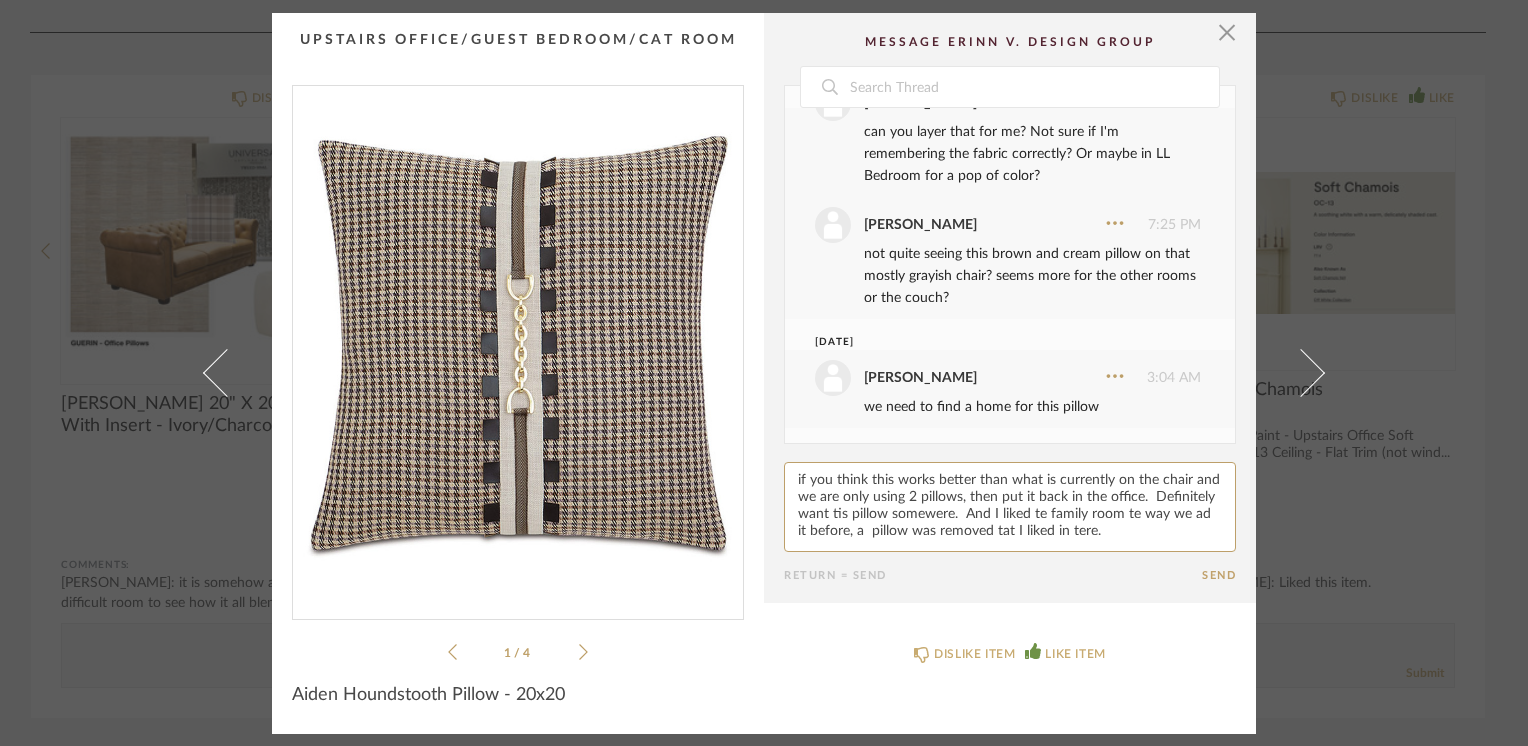 paste on "h" 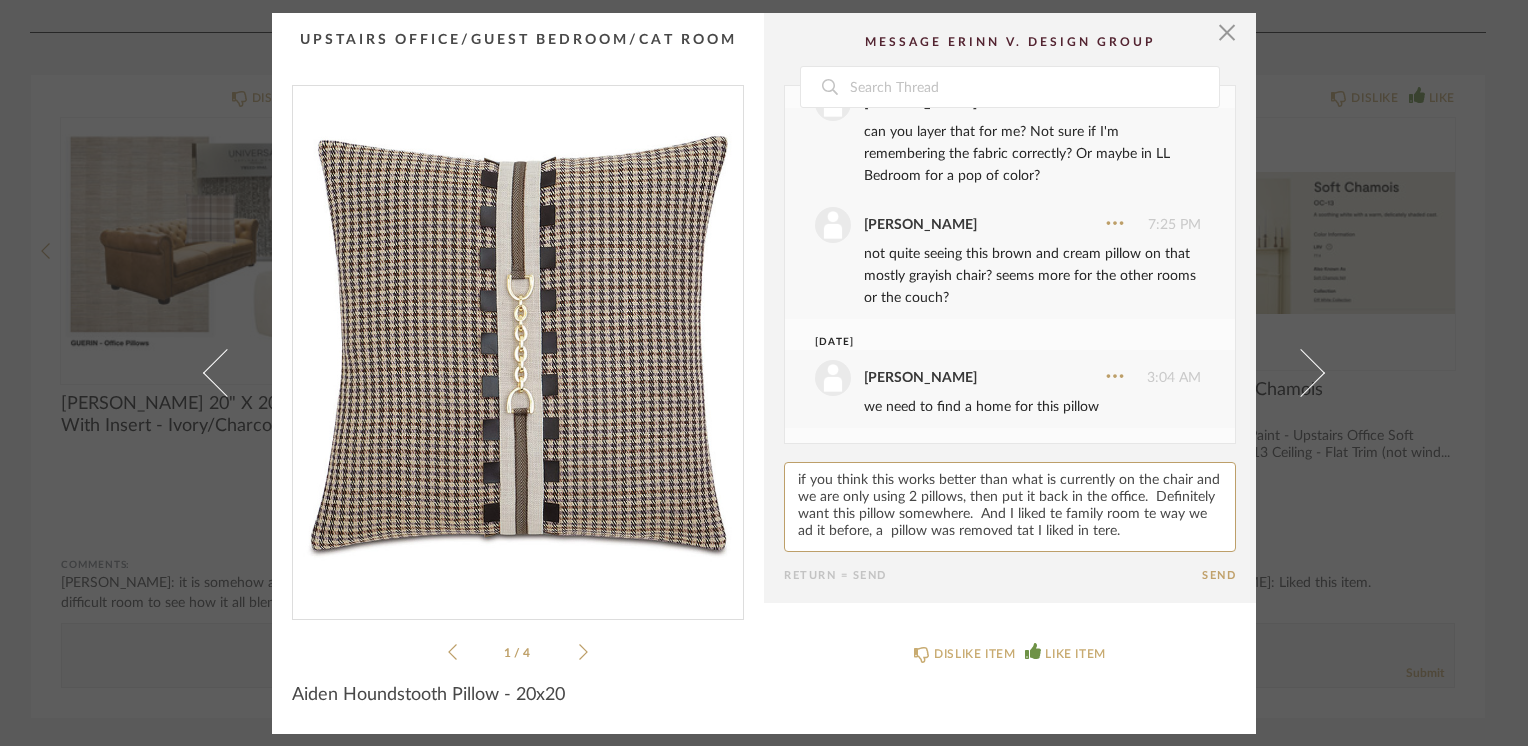 paste on "h" 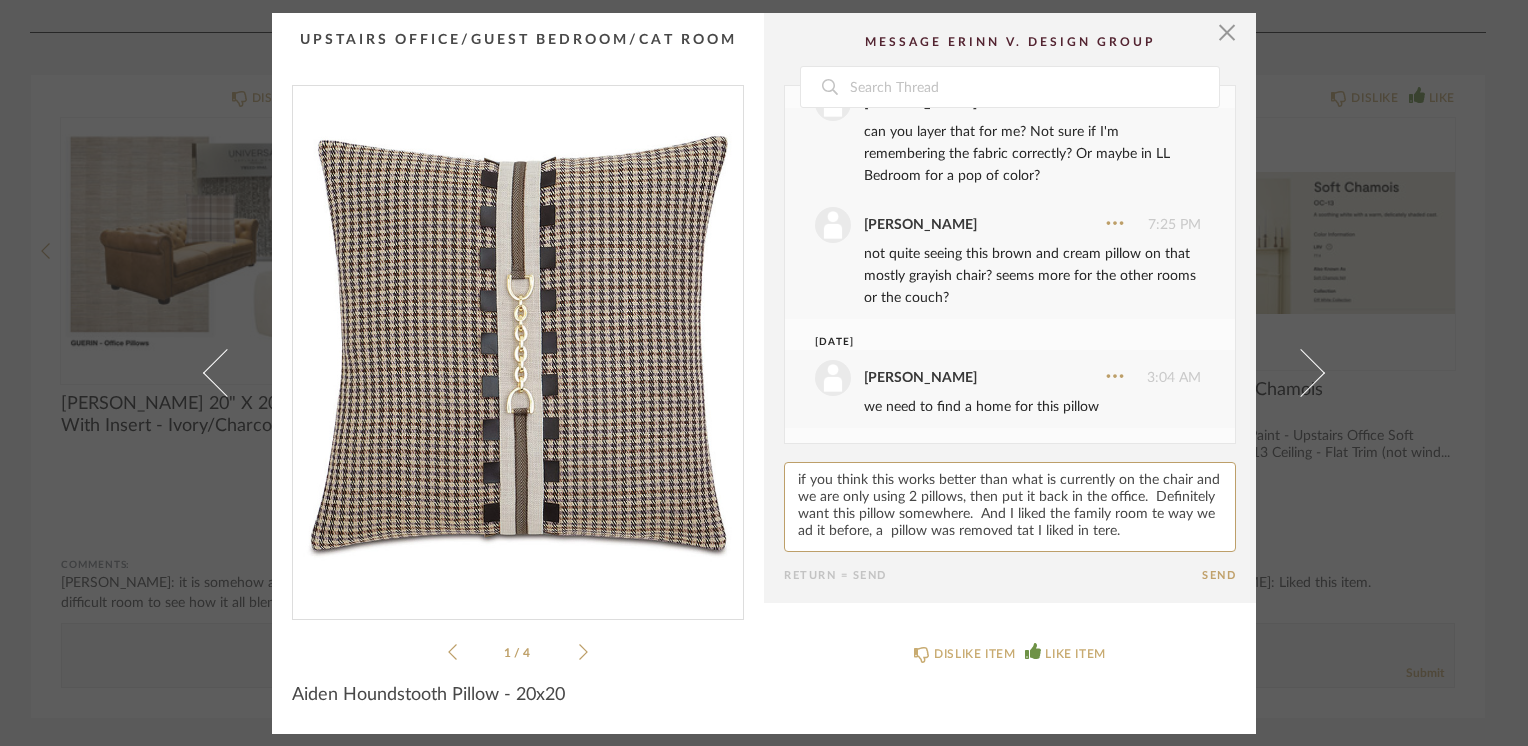paste on "h" 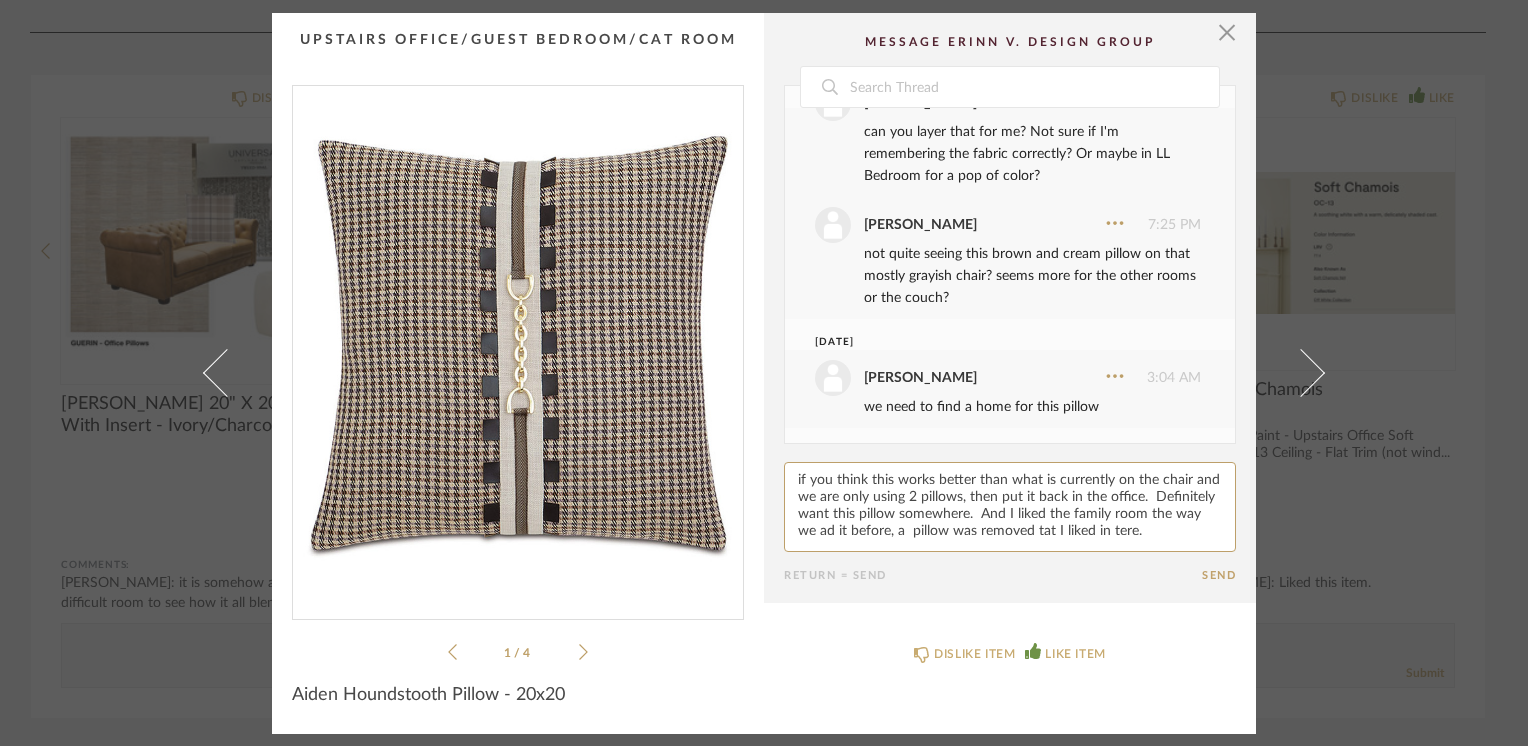 paste on "h" 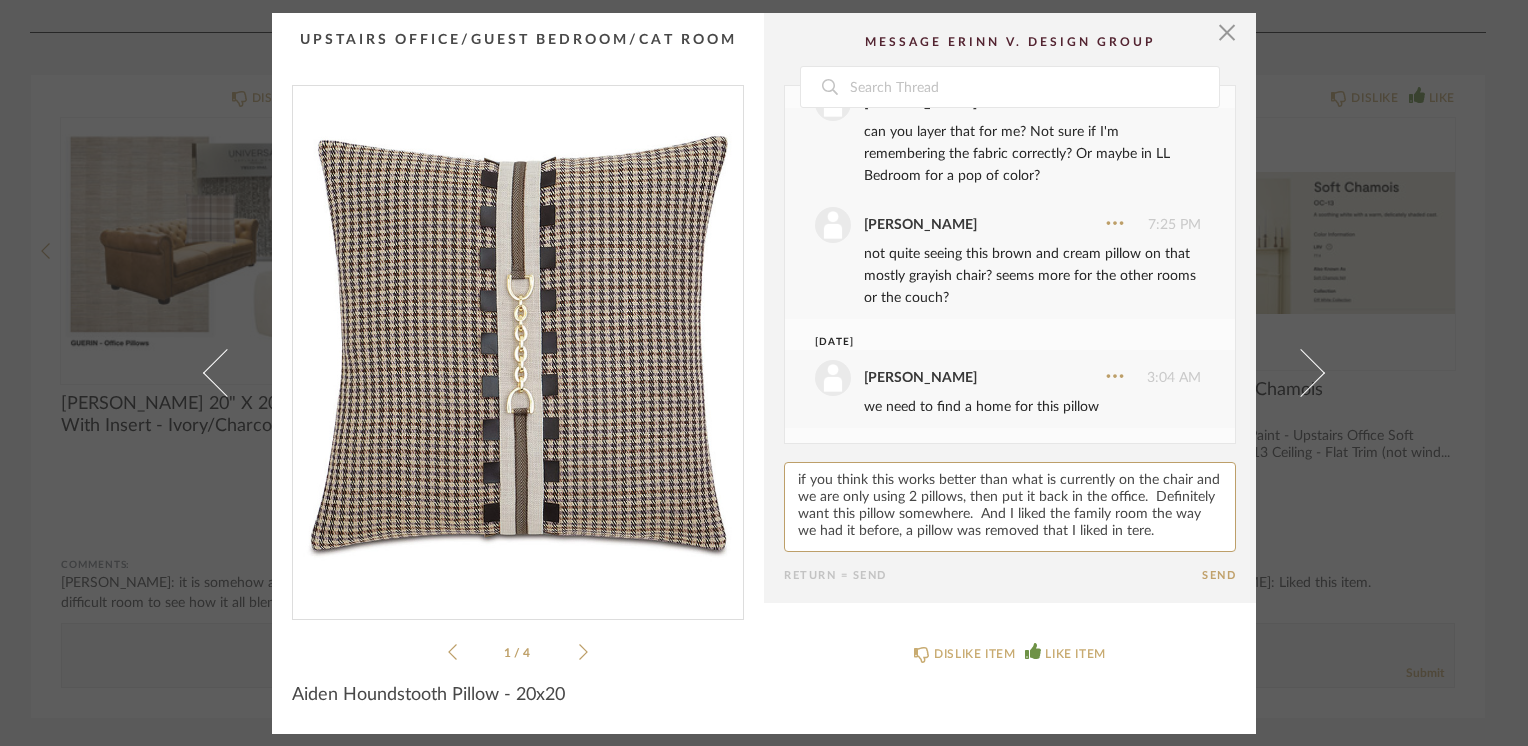 paste on "h" 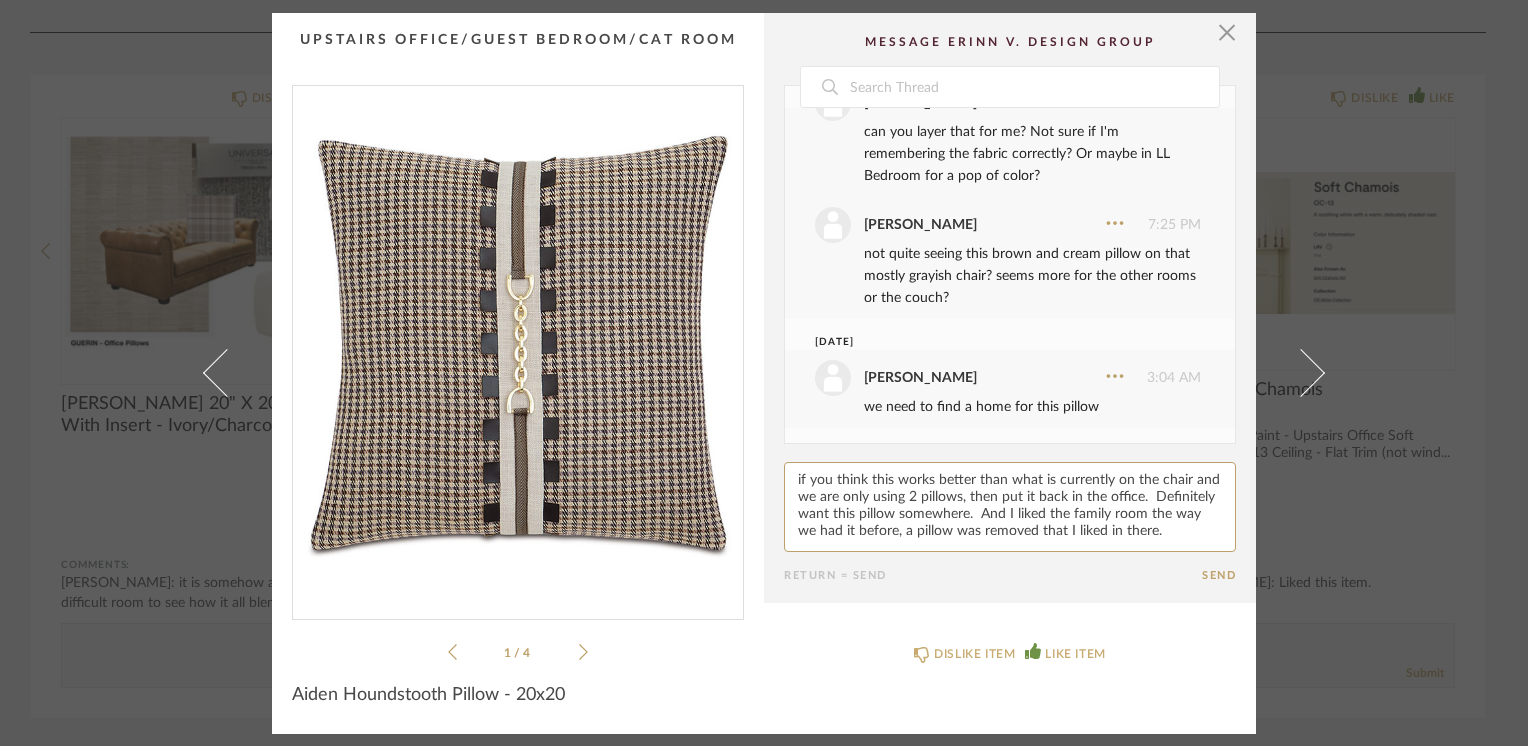 click 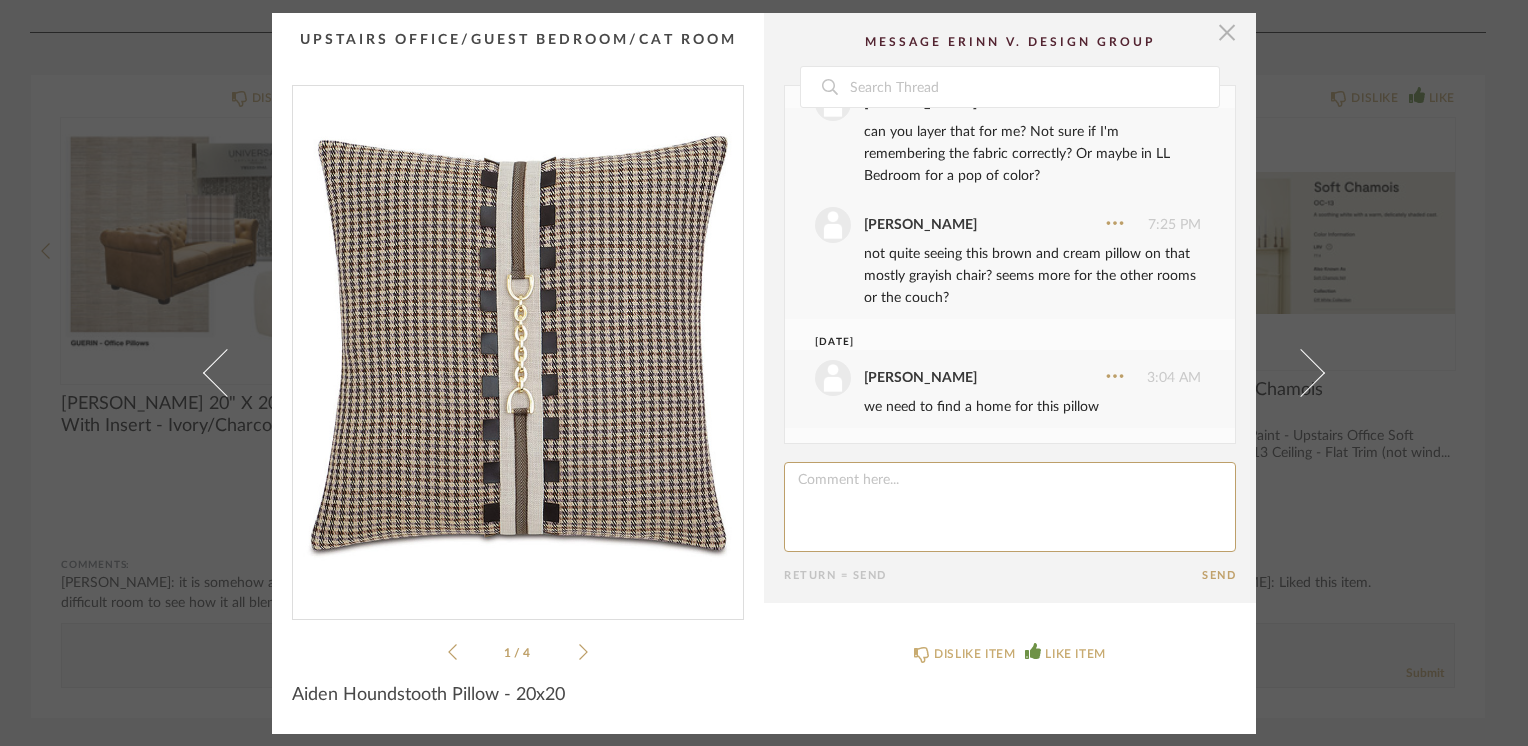click at bounding box center (1227, 33) 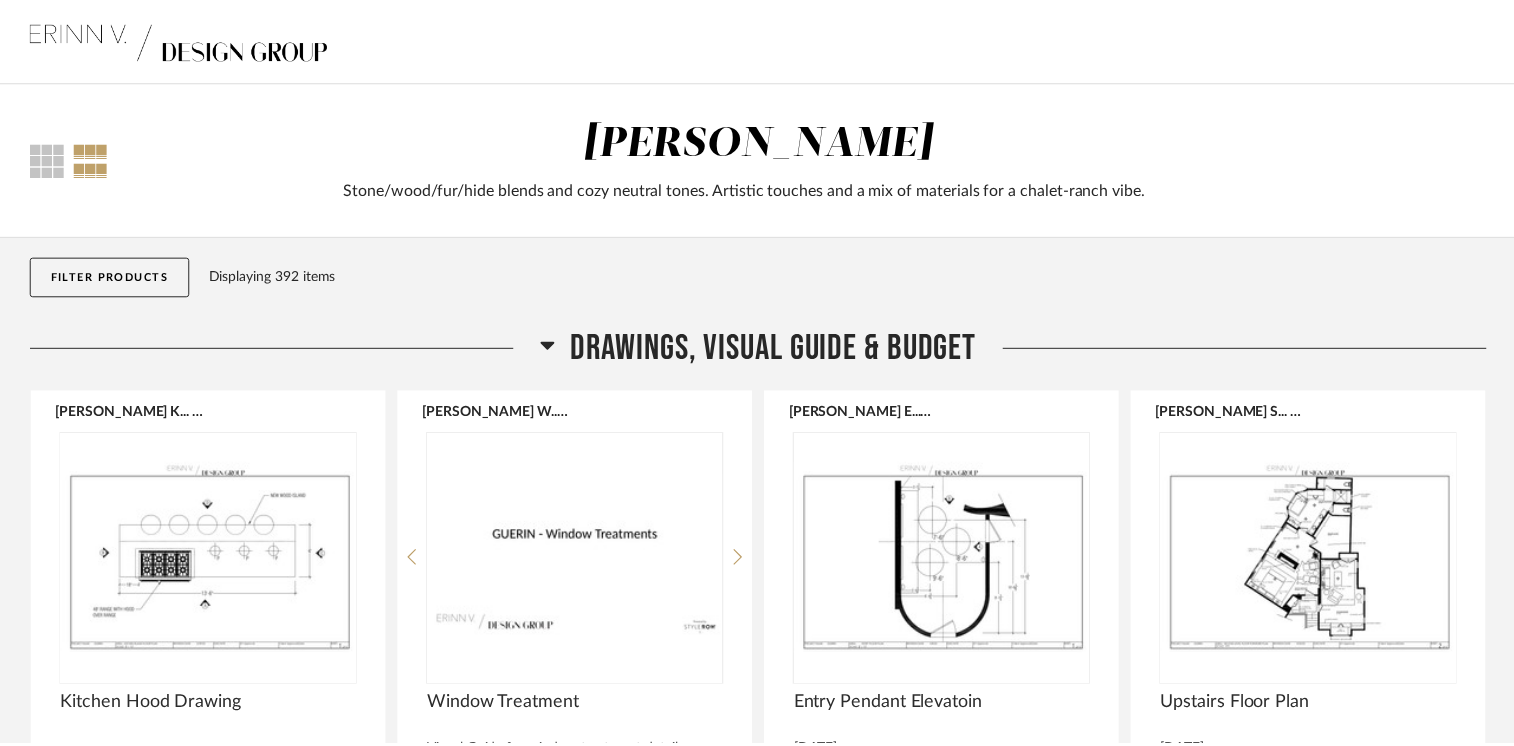 scroll, scrollTop: 11700, scrollLeft: 0, axis: vertical 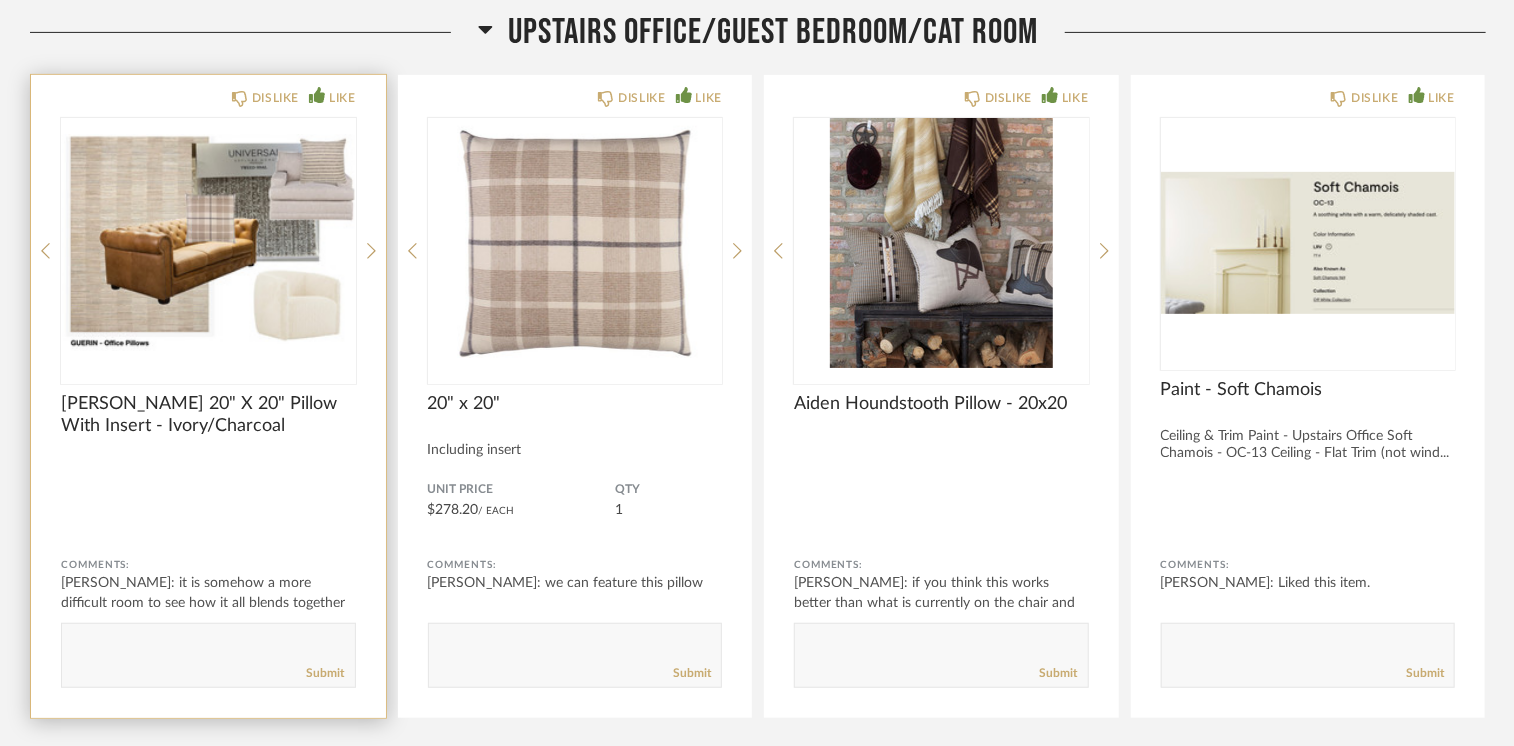 click at bounding box center (208, 243) 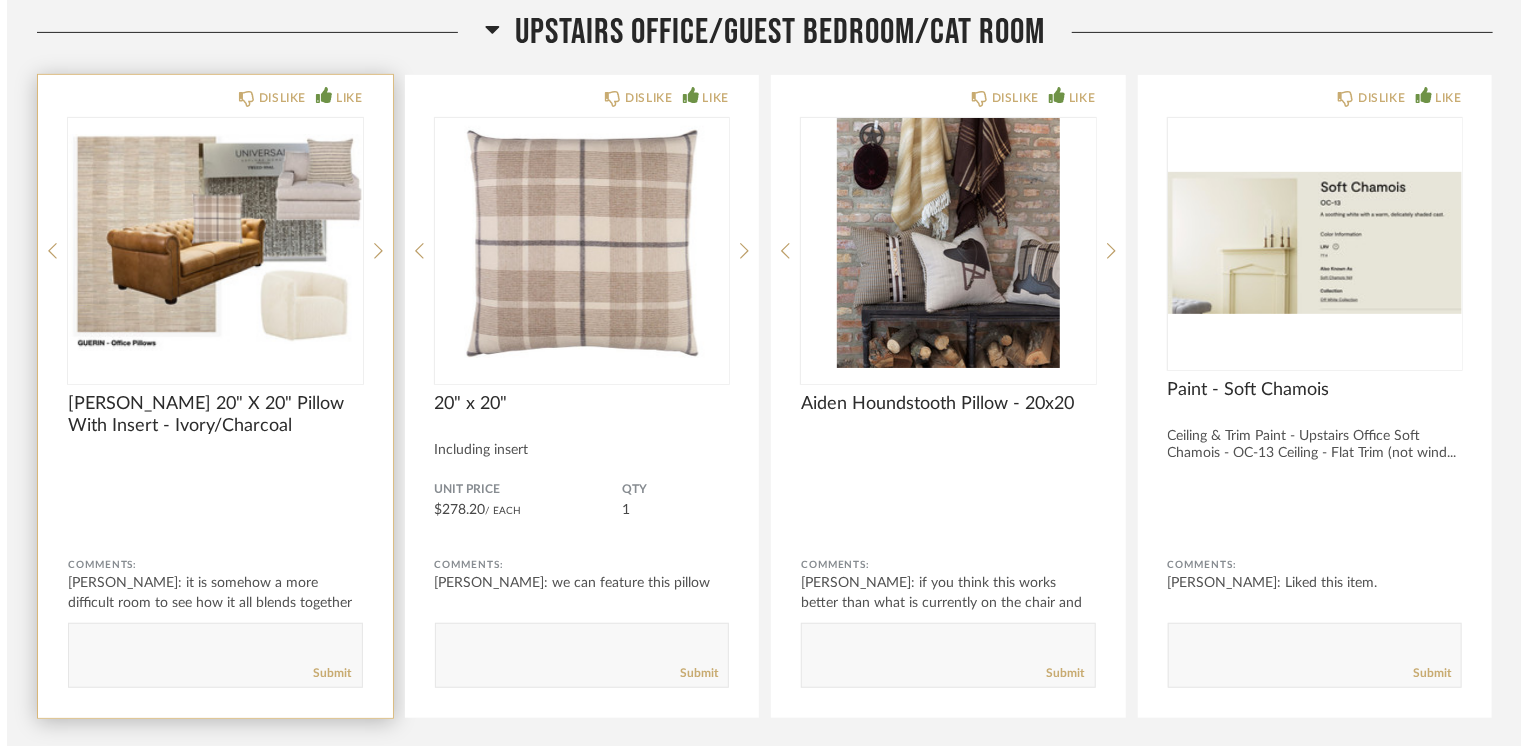 scroll, scrollTop: 0, scrollLeft: 0, axis: both 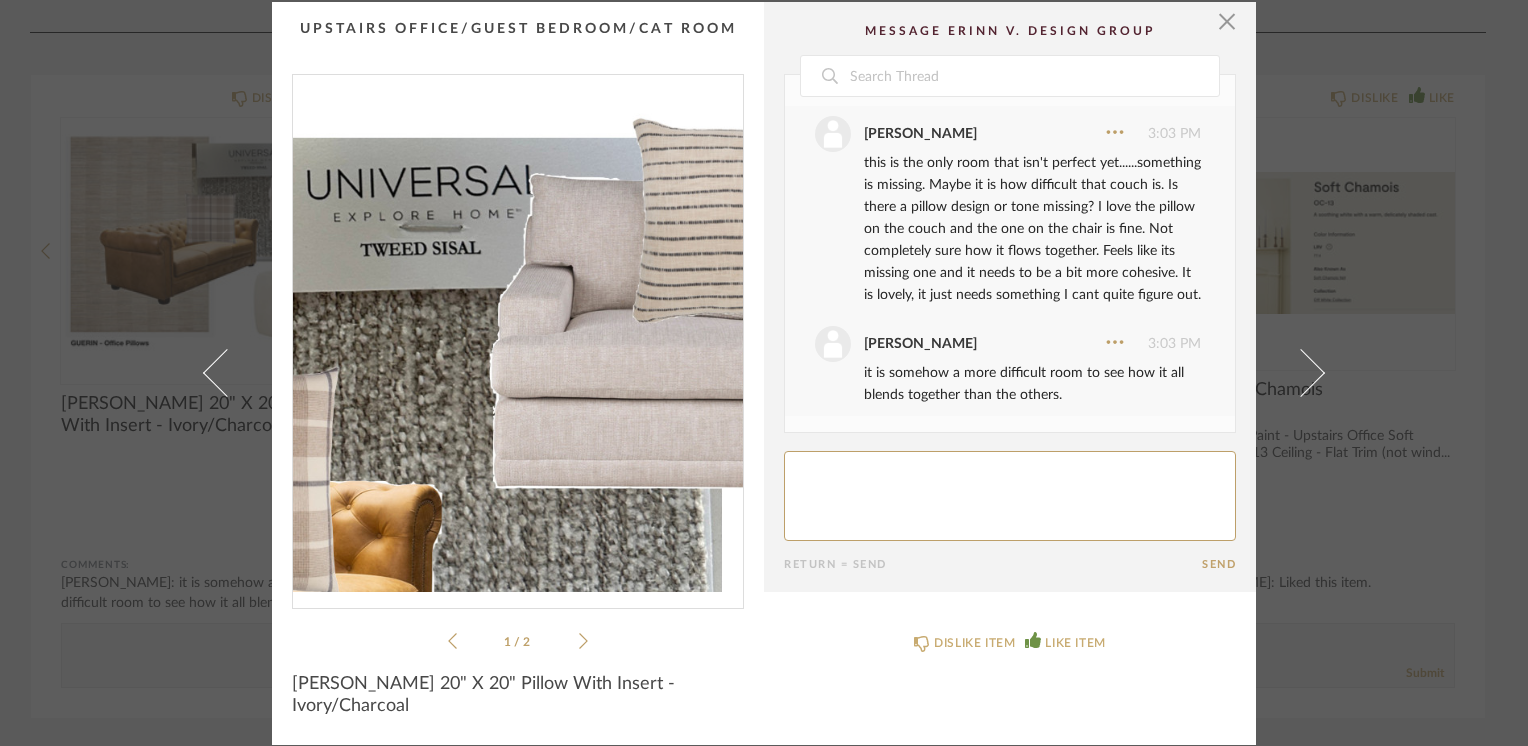 click at bounding box center (518, 333) 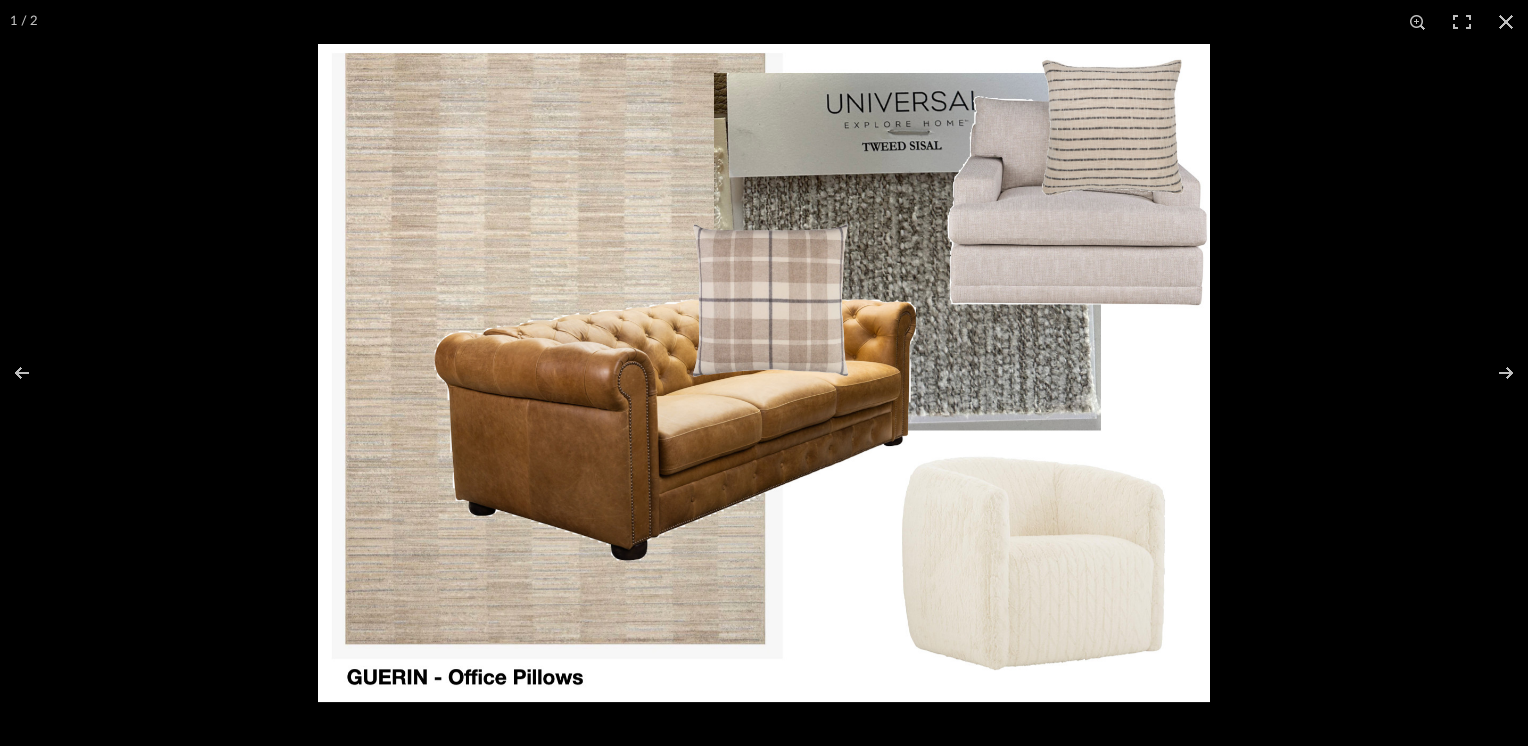 click at bounding box center (764, 373) 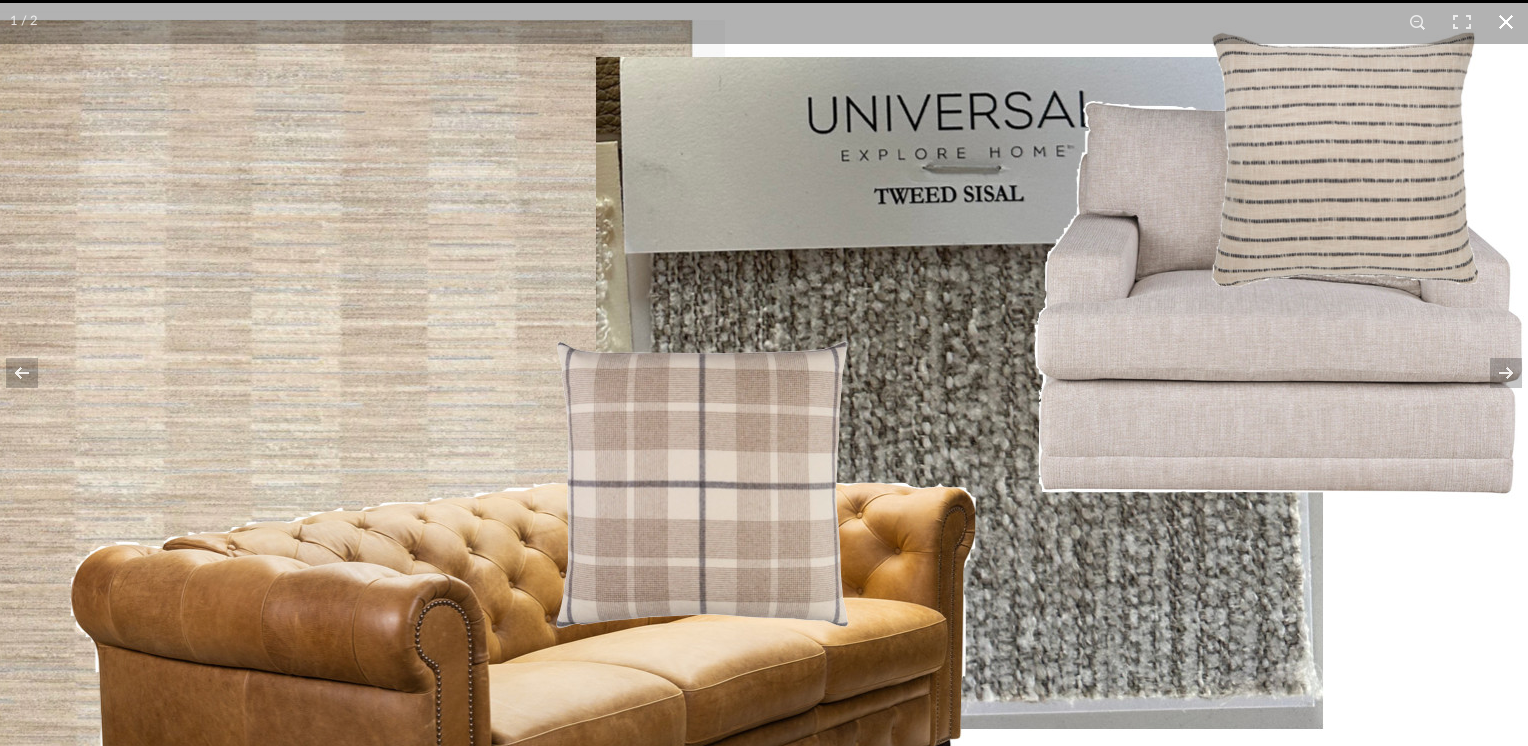 click at bounding box center (1506, 22) 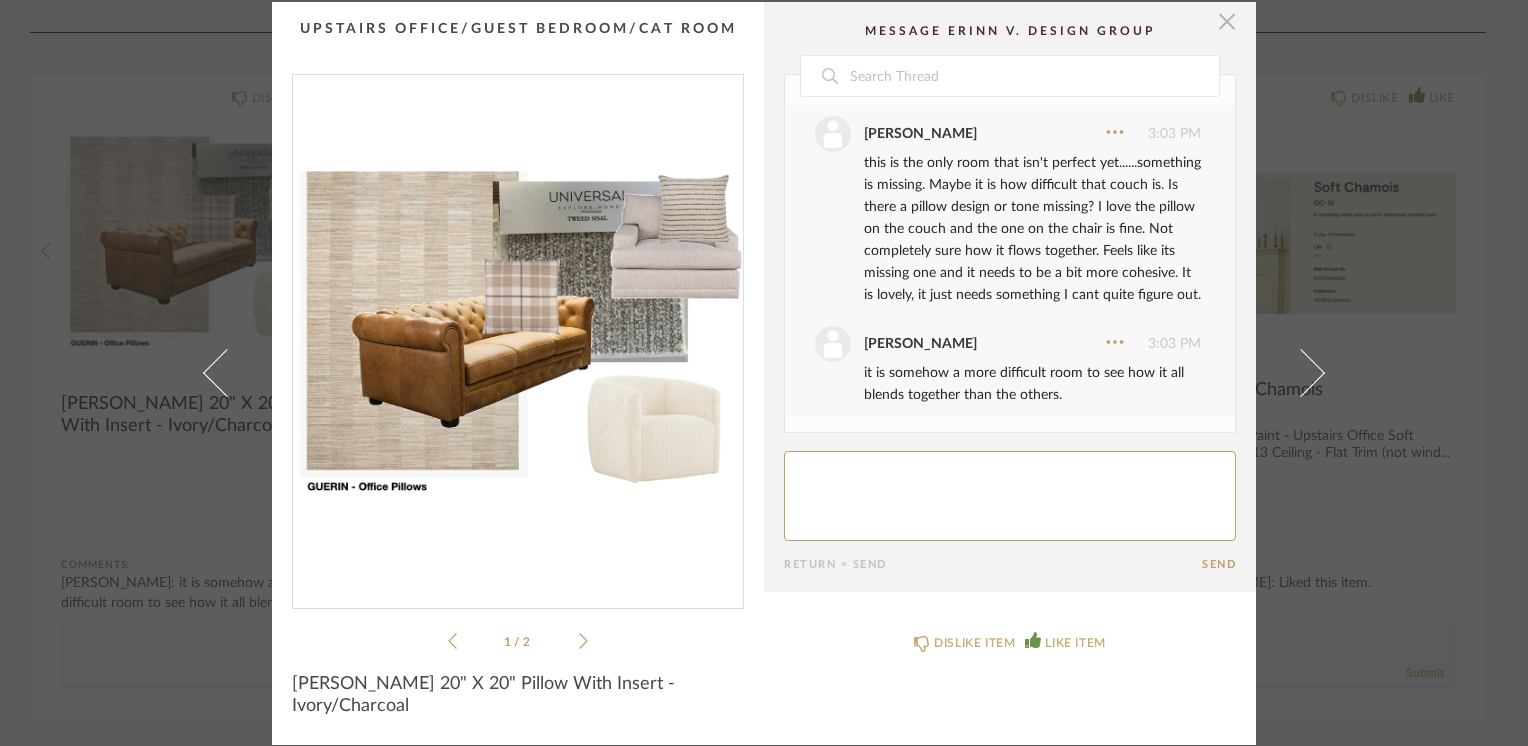 click at bounding box center (1227, 22) 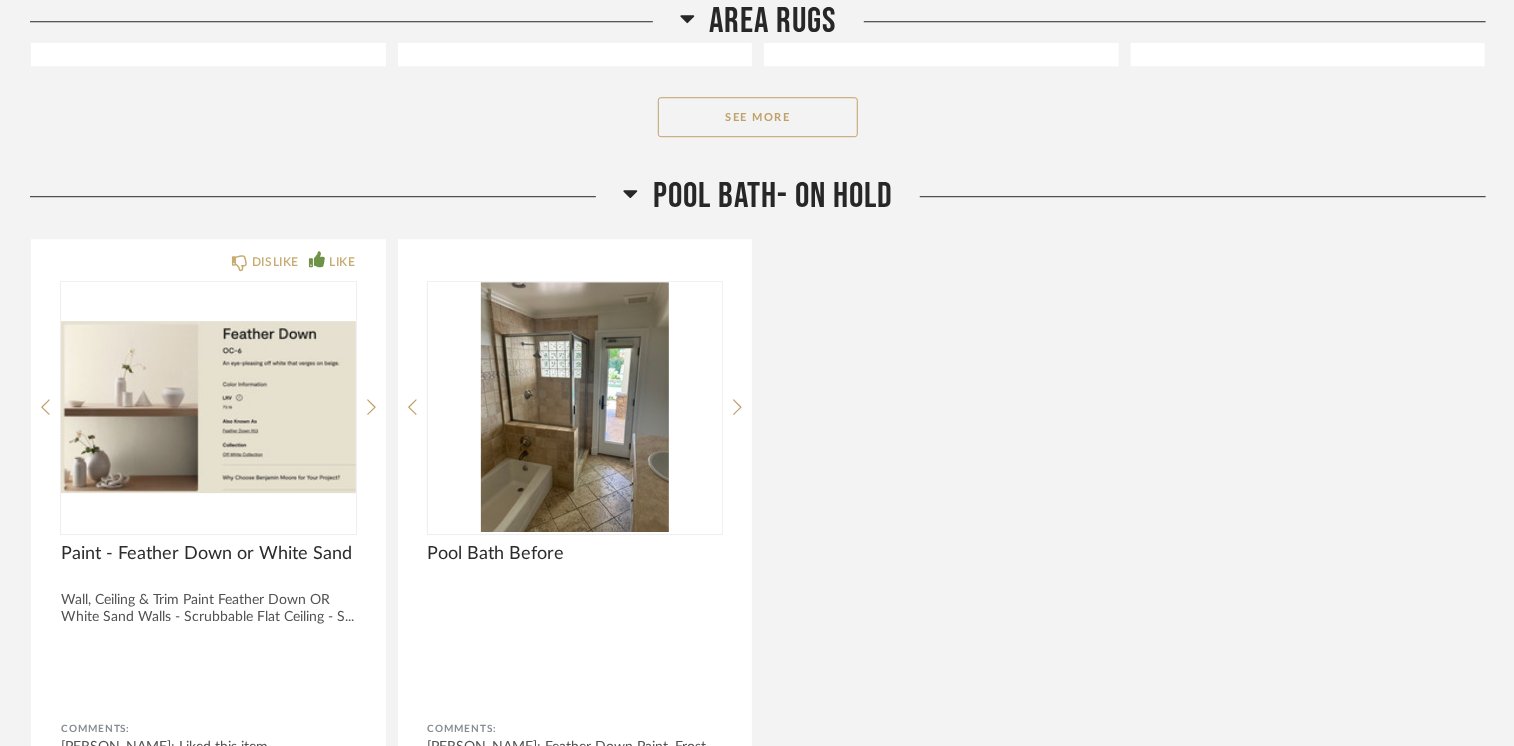 scroll, scrollTop: 18113, scrollLeft: 0, axis: vertical 